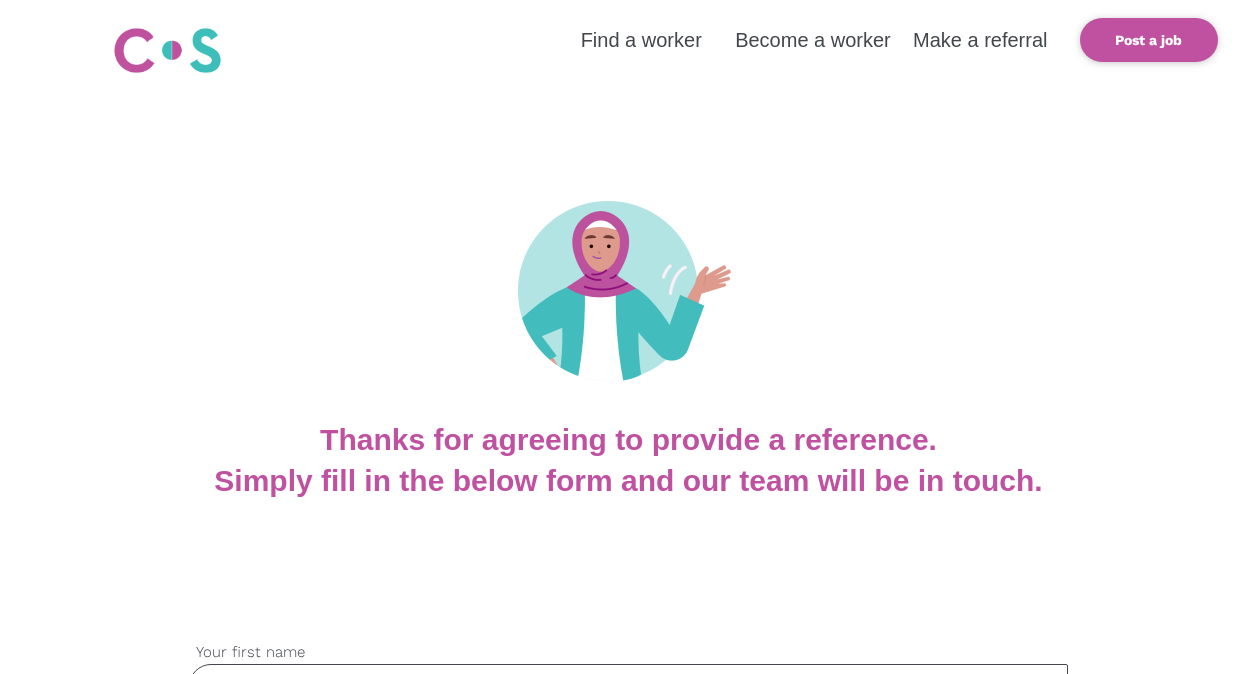 scroll, scrollTop: 0, scrollLeft: 0, axis: both 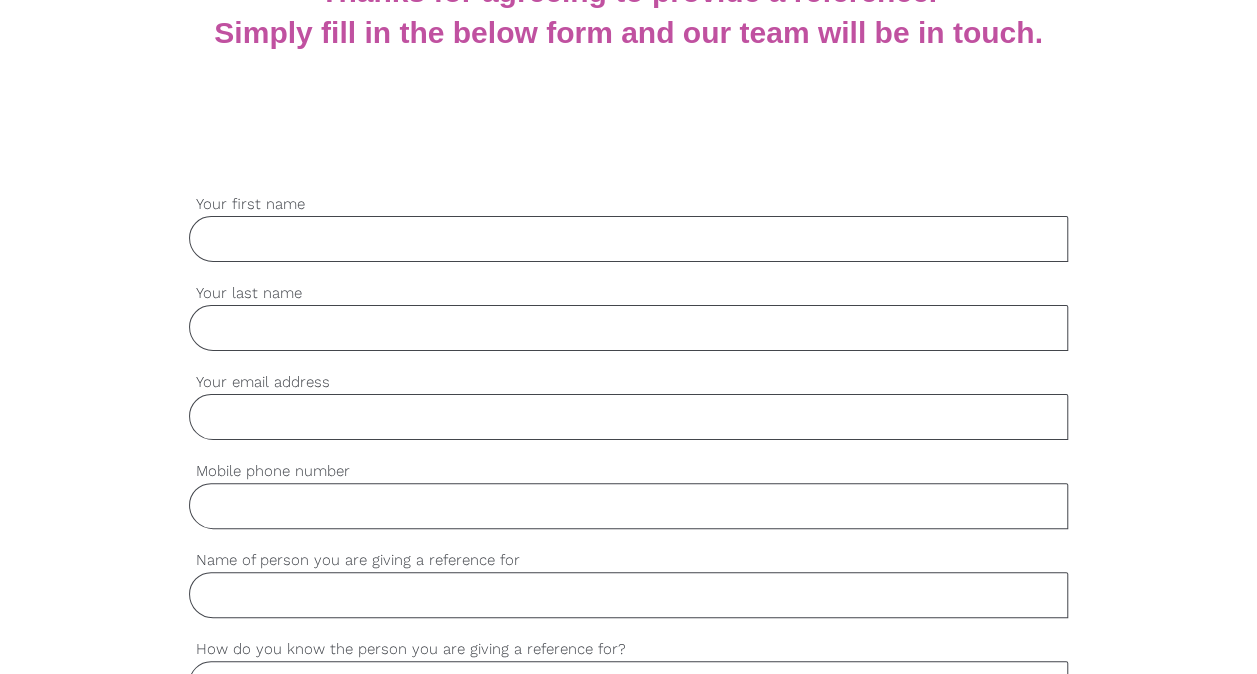 click on "Your first name" at bounding box center [629, 239] 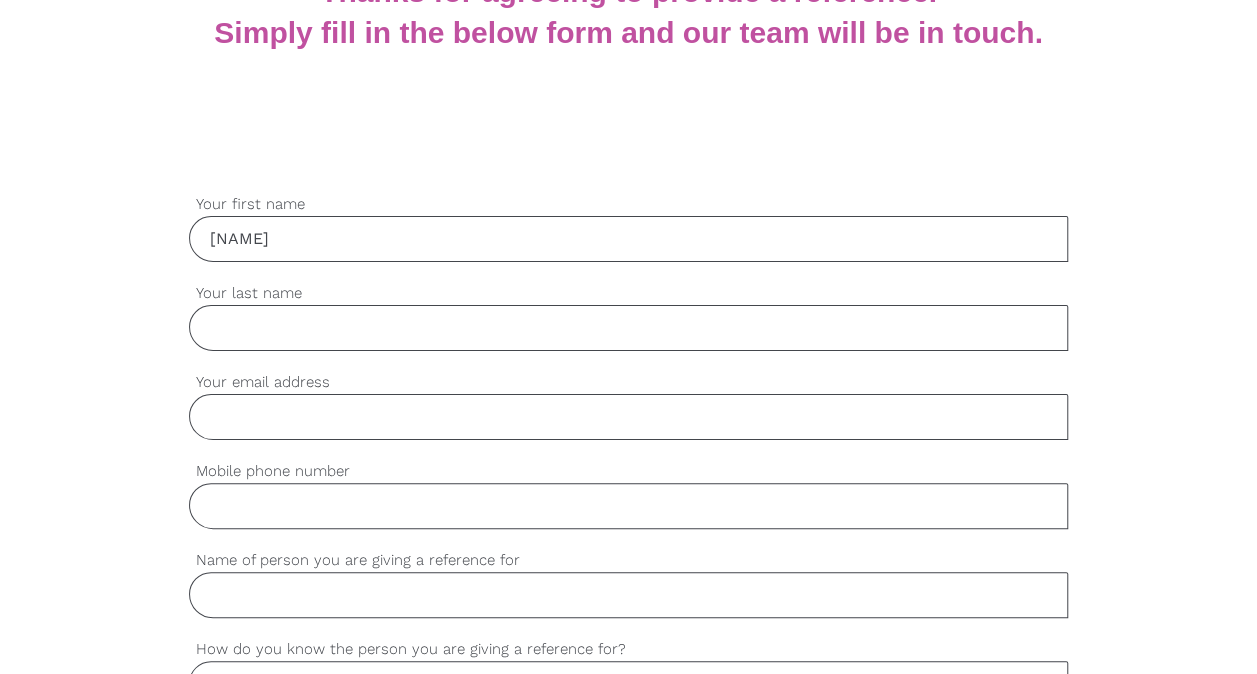 type on "[LAST]" 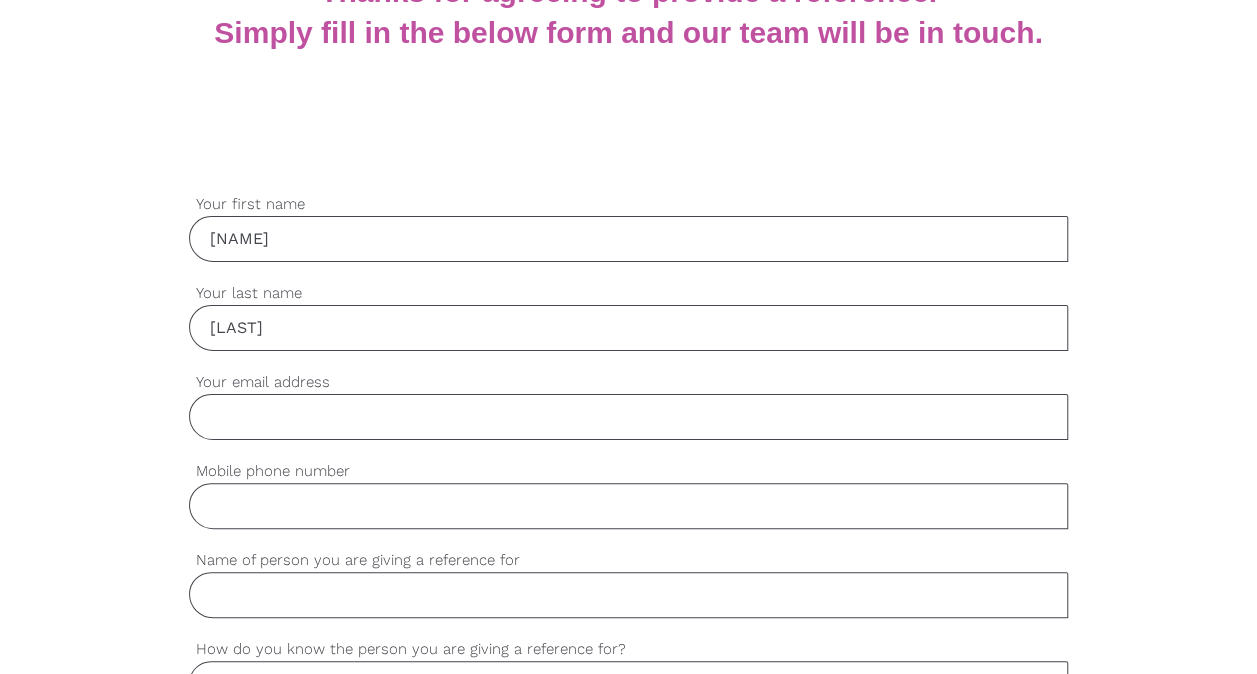 type on "sandeep.shamala@example.com" 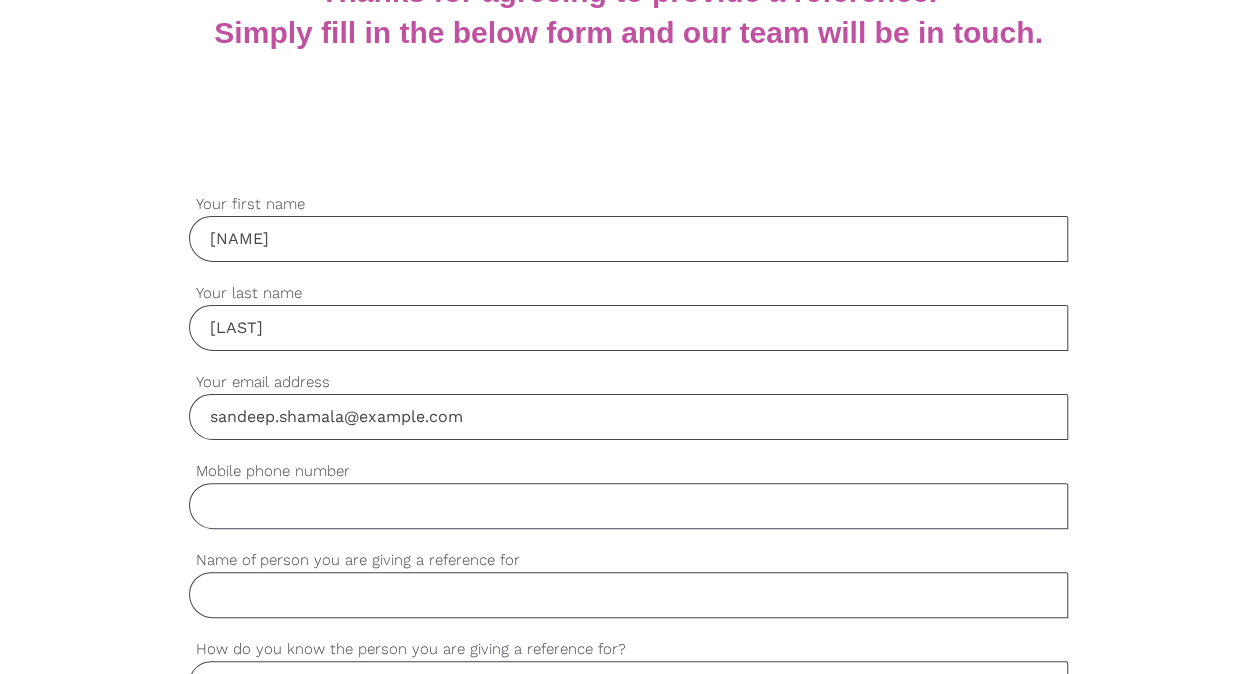 type on "[PHONE]" 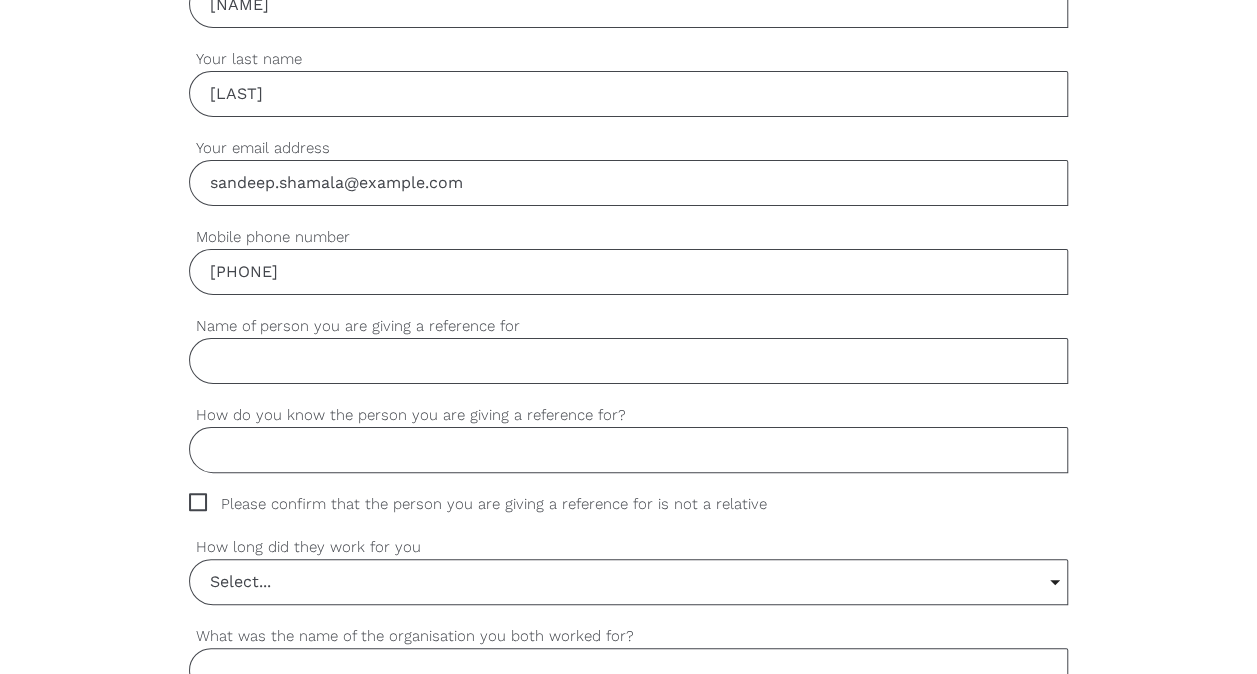 scroll, scrollTop: 679, scrollLeft: 0, axis: vertical 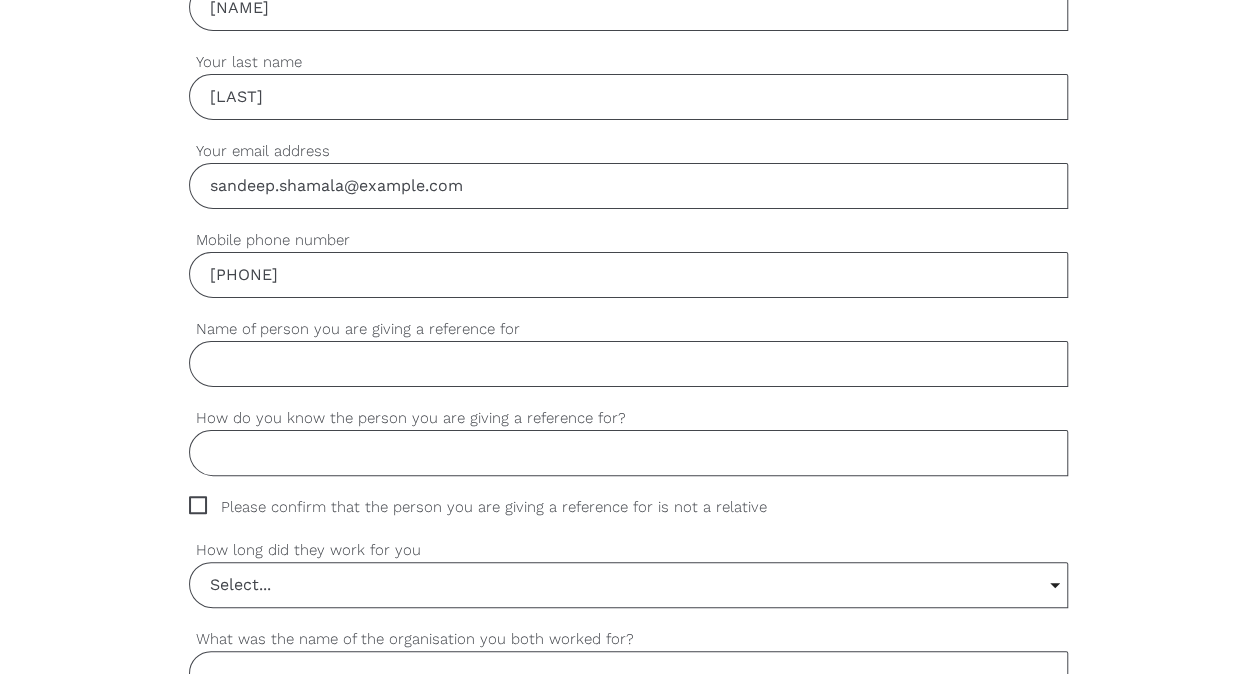 click on "Name of person you are giving a reference for" at bounding box center [629, 364] 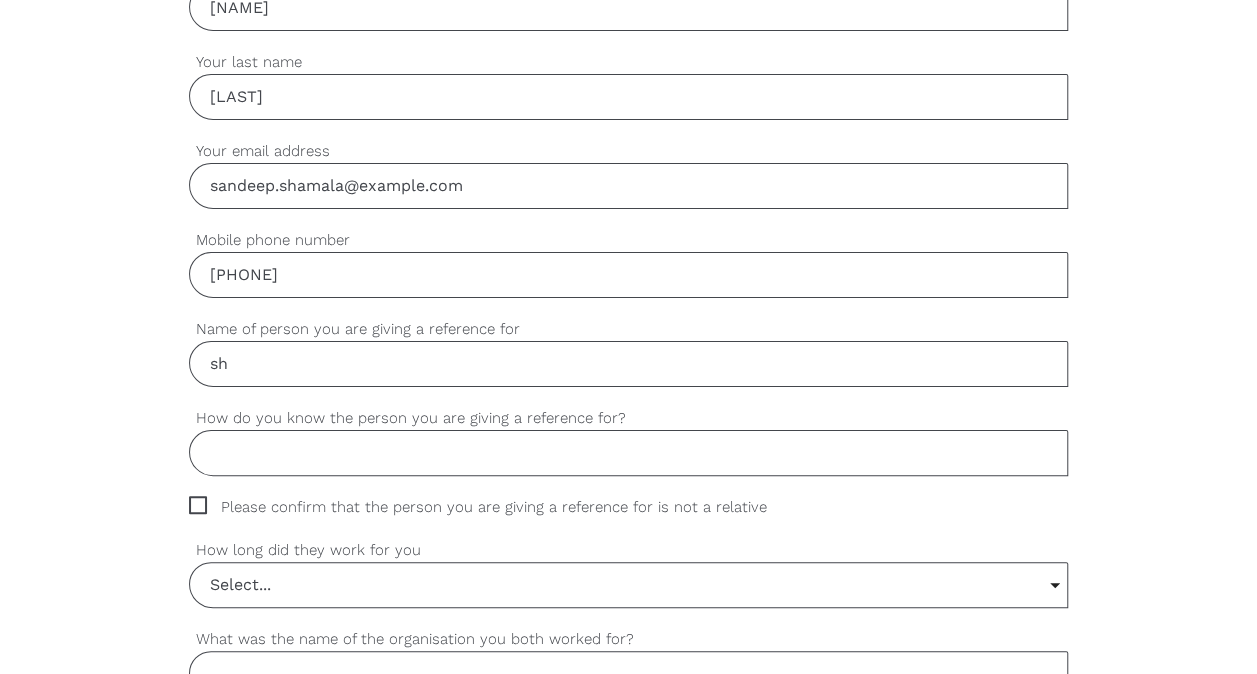 type on "s" 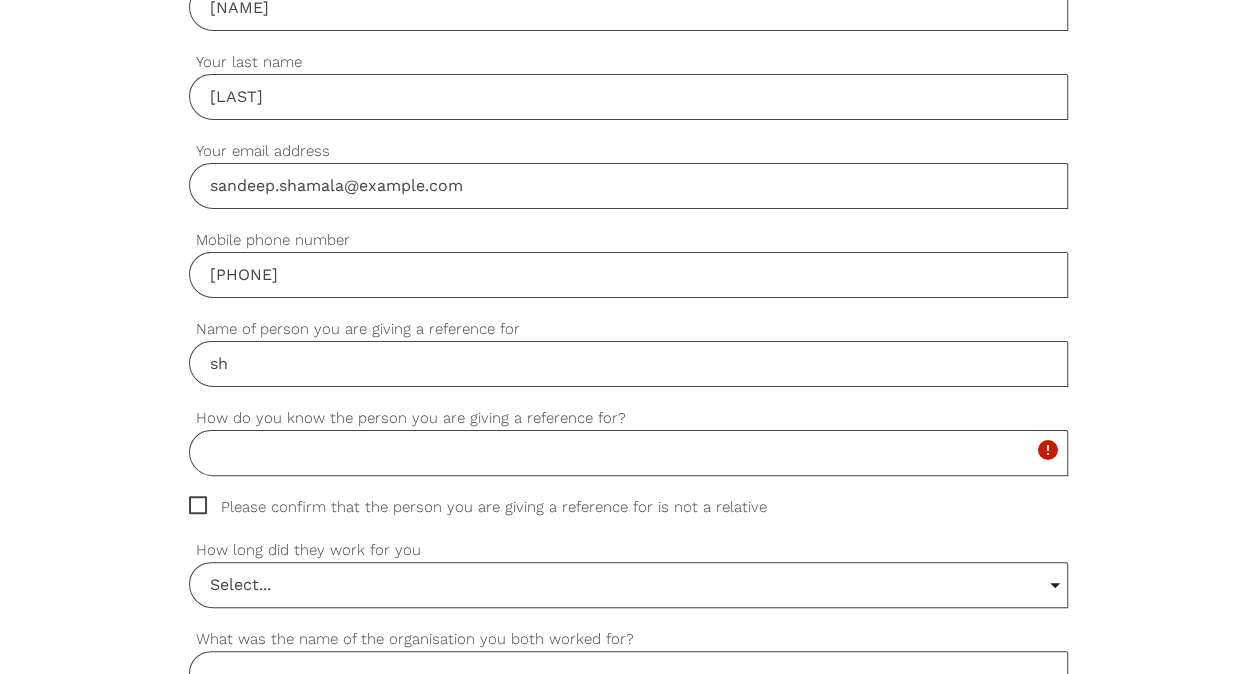 click on "sh" at bounding box center (629, 364) 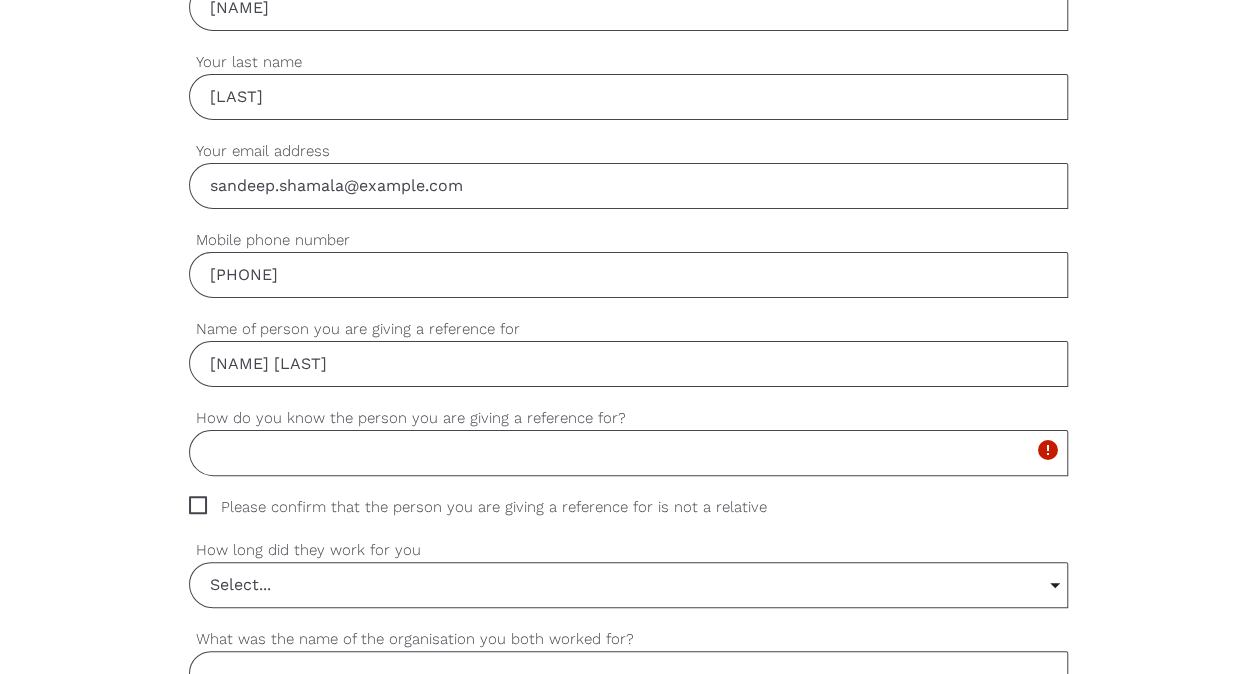 type on "[NAME] [LAST]" 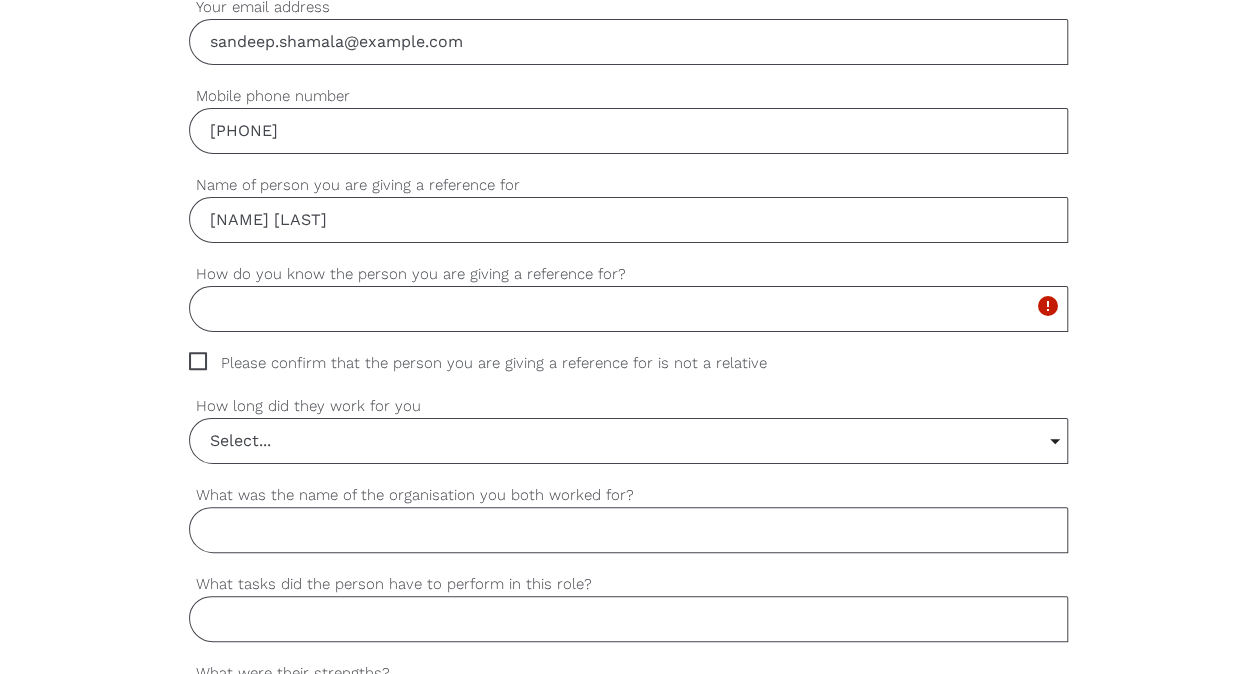 scroll, scrollTop: 848, scrollLeft: 0, axis: vertical 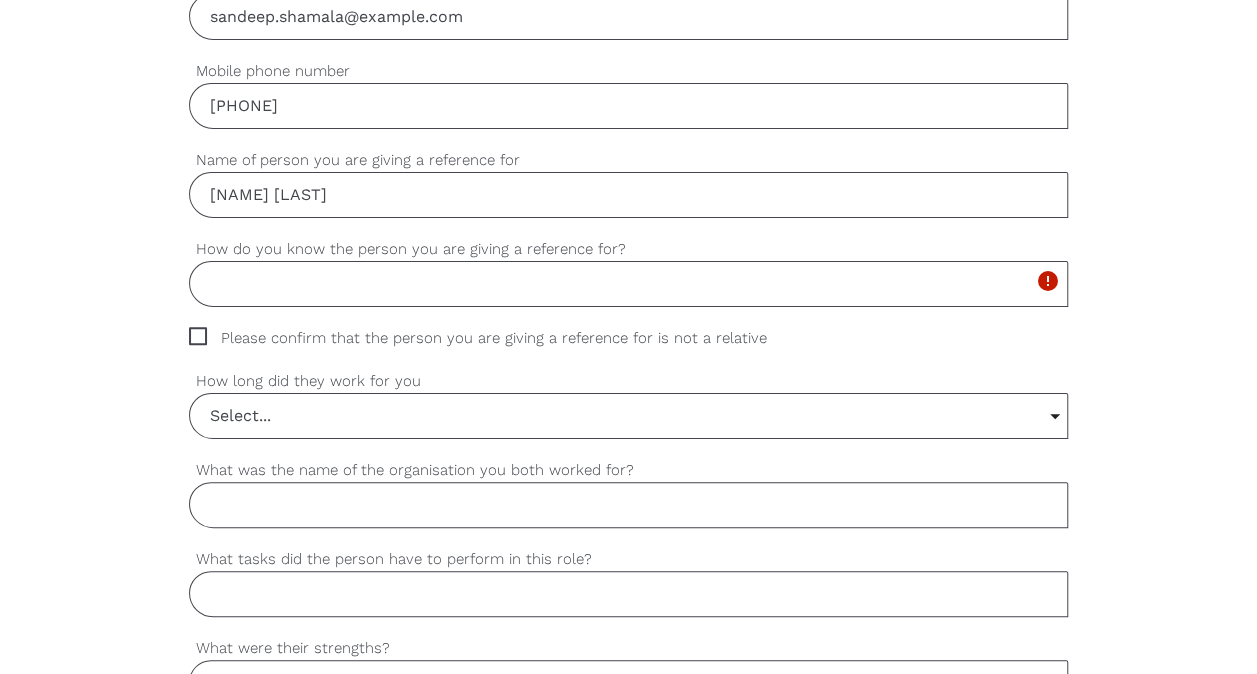 click on "How do you know the person you are giving a reference for?" at bounding box center (629, 284) 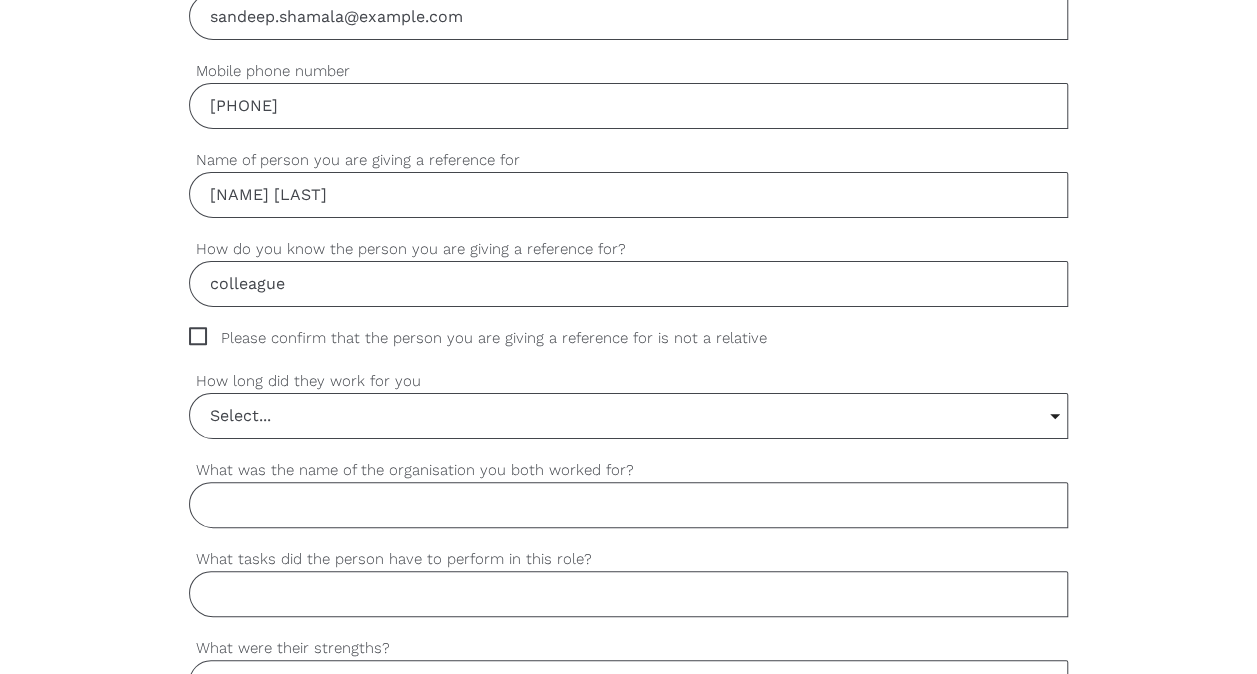 type on "colleague" 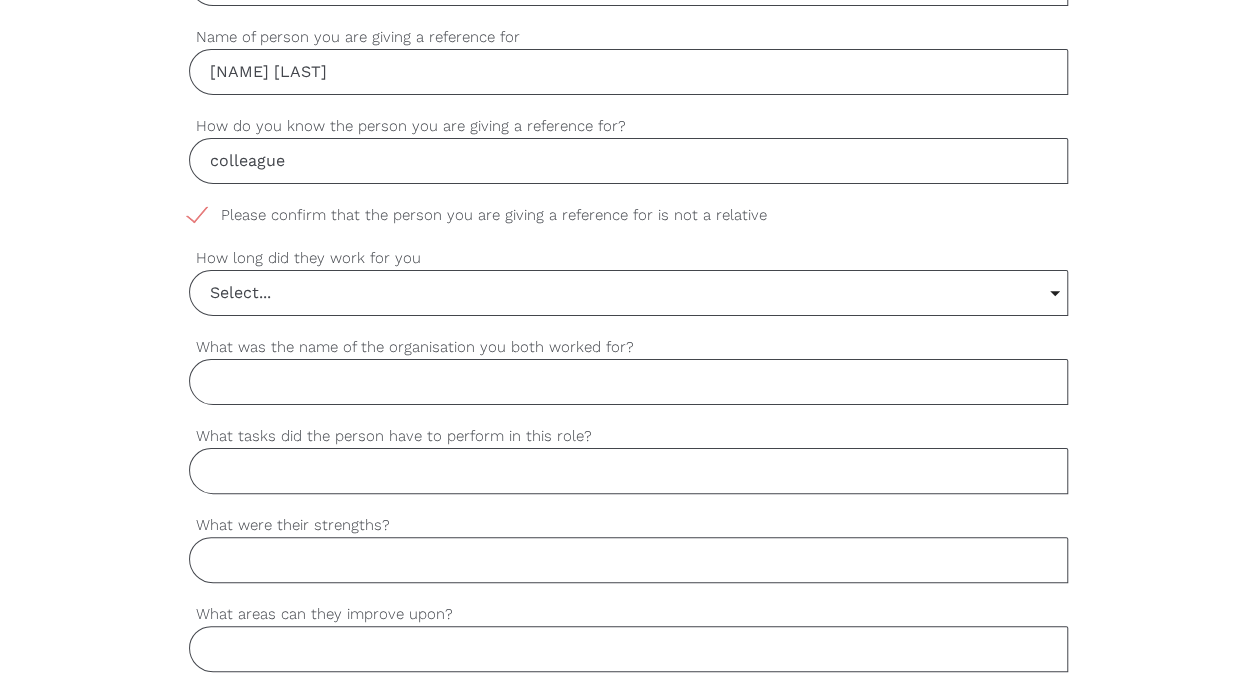 scroll, scrollTop: 964, scrollLeft: 0, axis: vertical 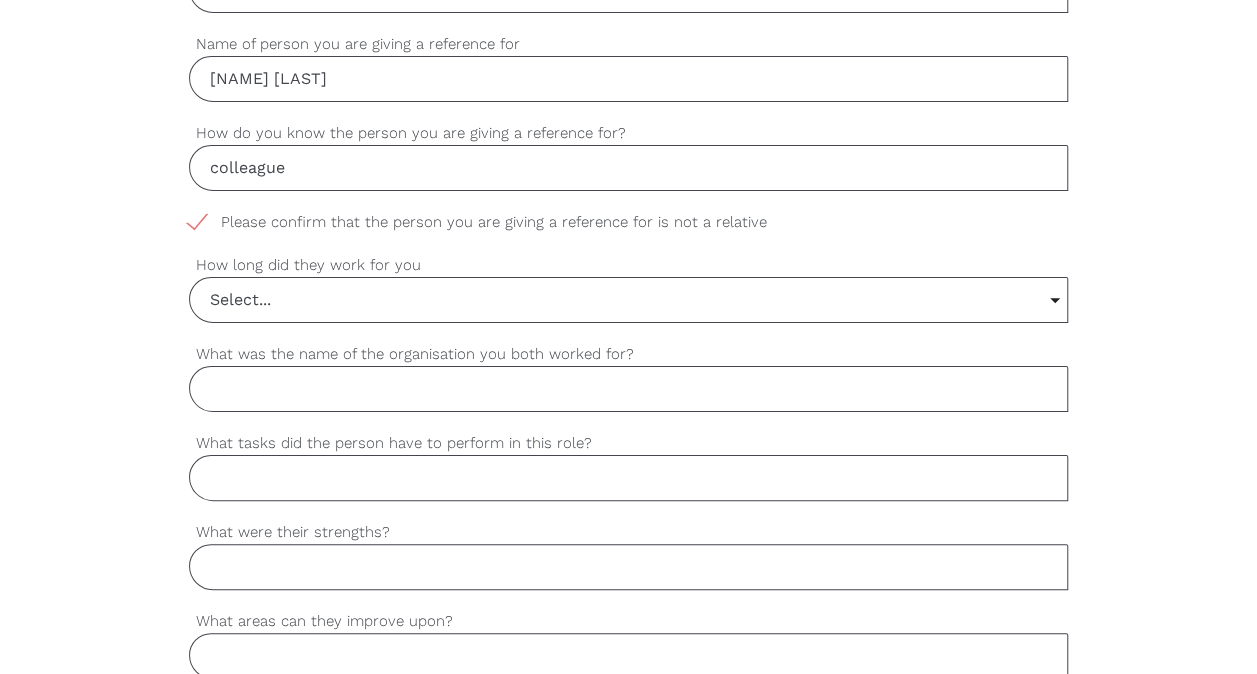 click on "Select..." at bounding box center [629, 300] 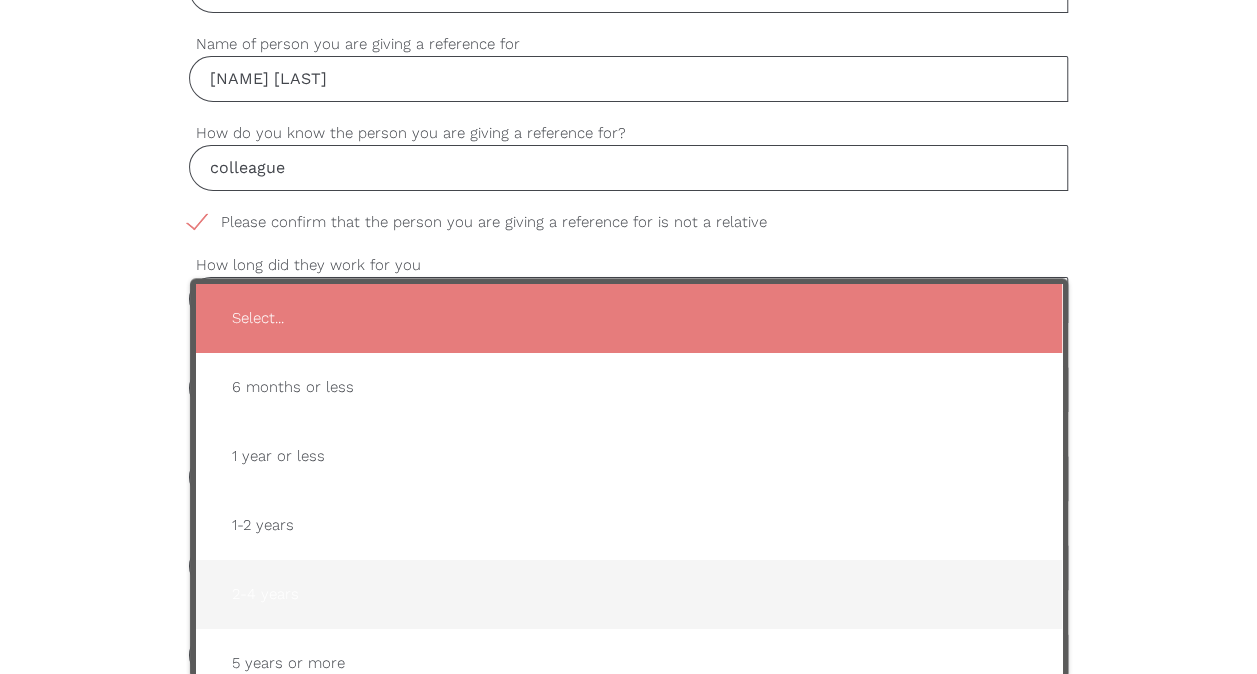 click on "2-4 years" at bounding box center (629, 594) 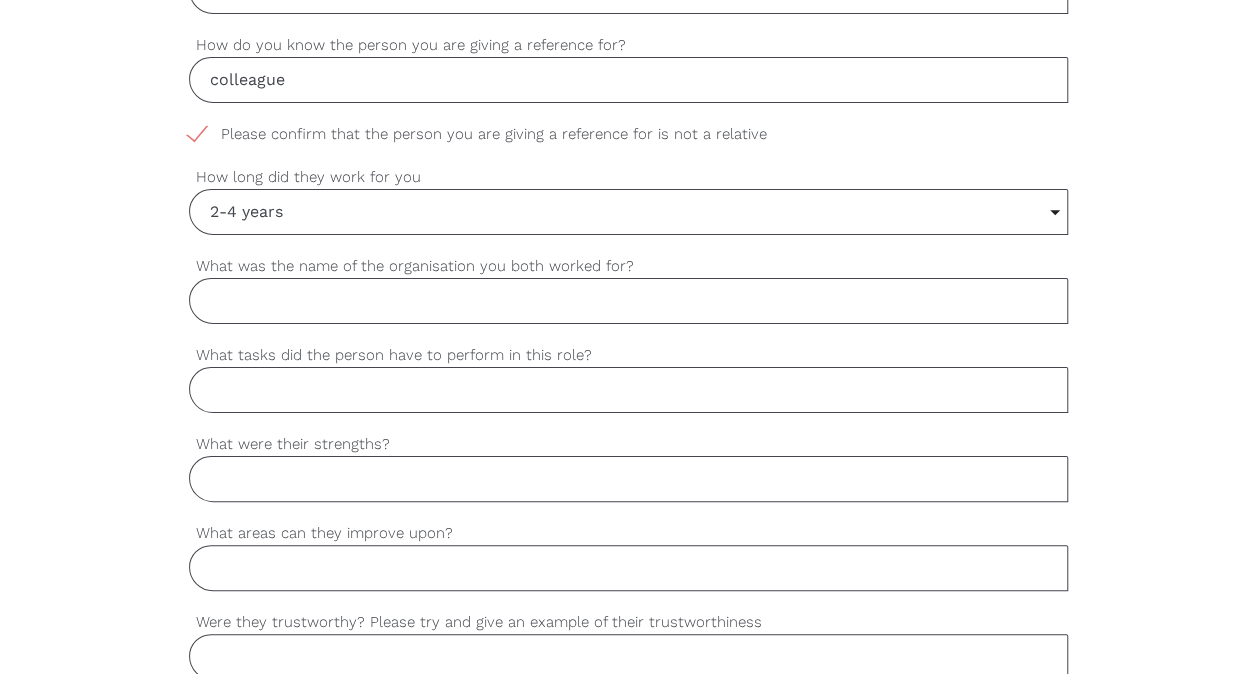 scroll, scrollTop: 1068, scrollLeft: 0, axis: vertical 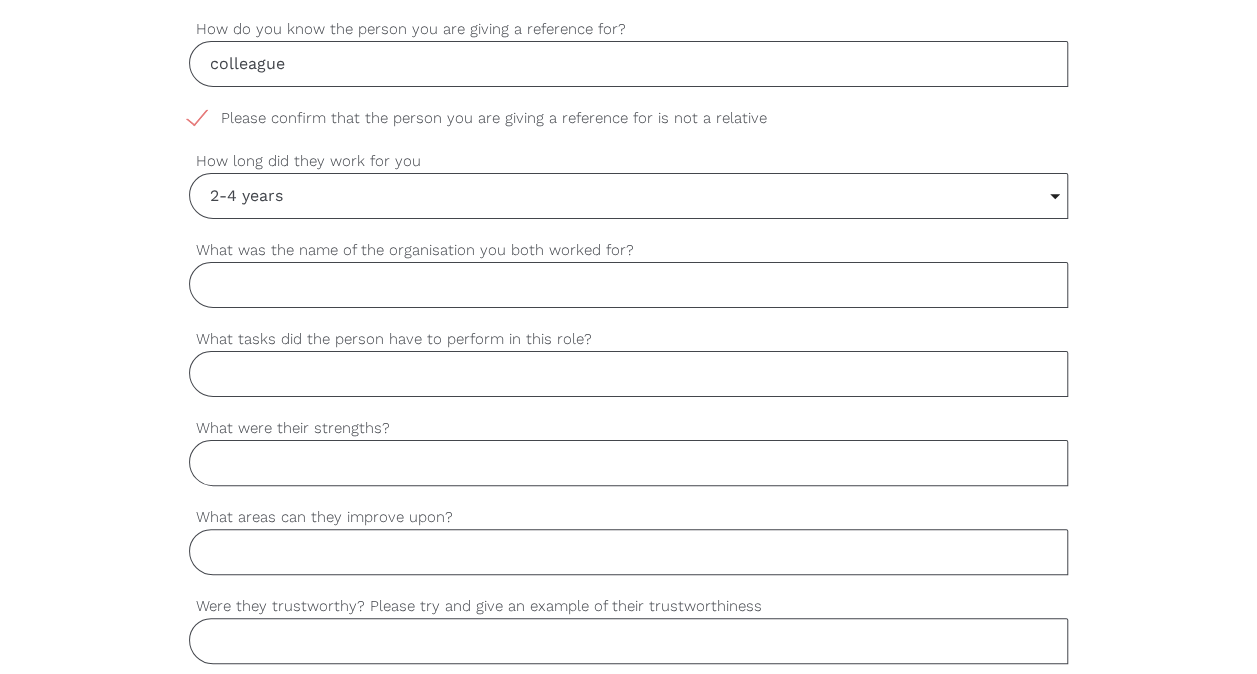 click on "What was the name of the organisation you both worked for?" at bounding box center (629, 285) 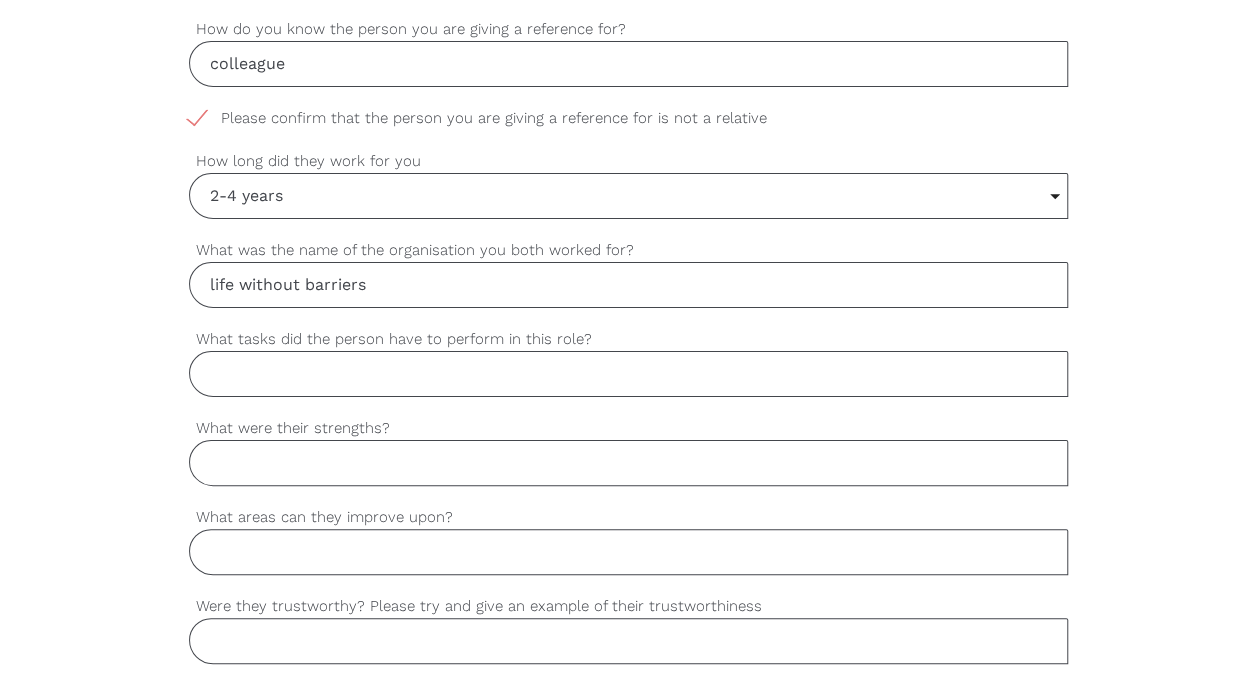 click on "What tasks did the person have to perform in this role?" at bounding box center (629, 374) 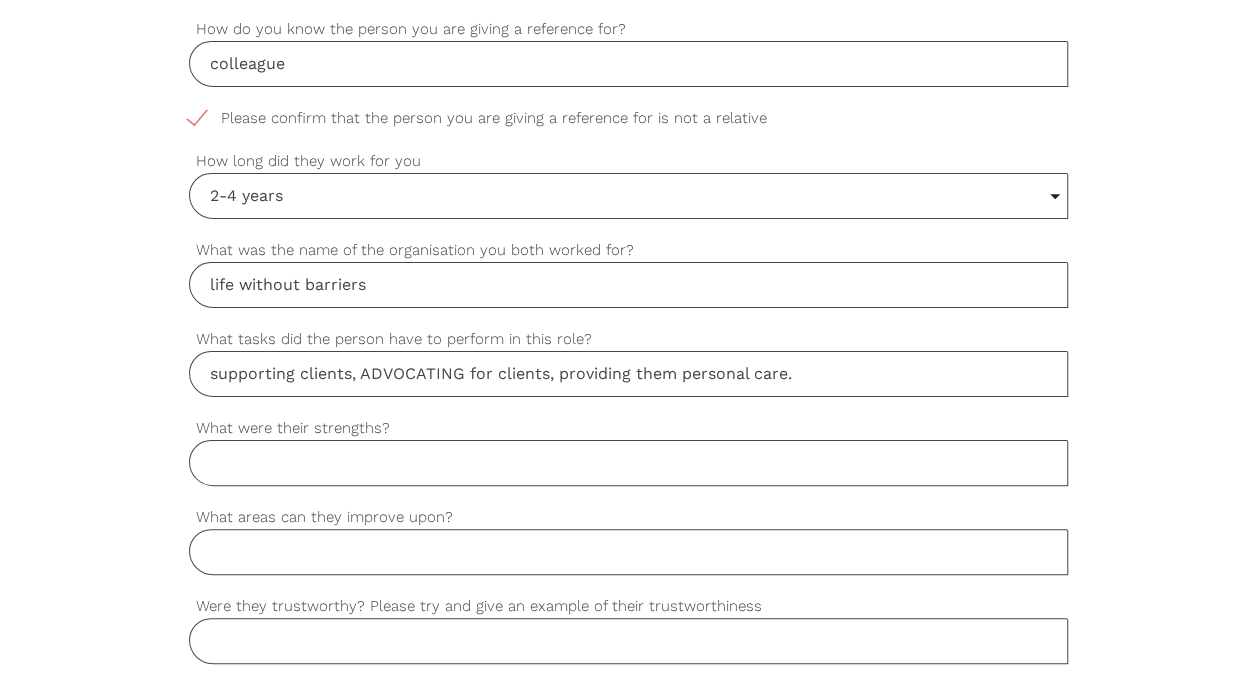 click on "supporting clients, ADVOCATING for clients, providing them personal care." at bounding box center [629, 374] 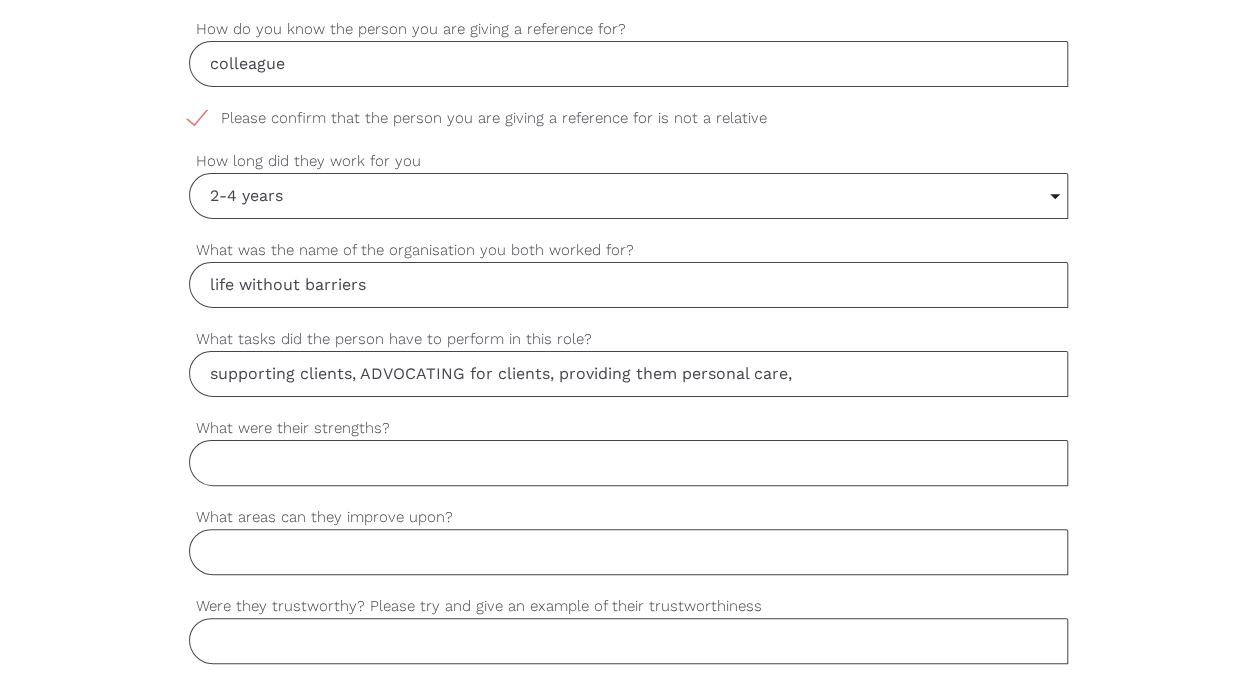 type on "supporting clients, ADVOCATING for clients, providing them personal care," 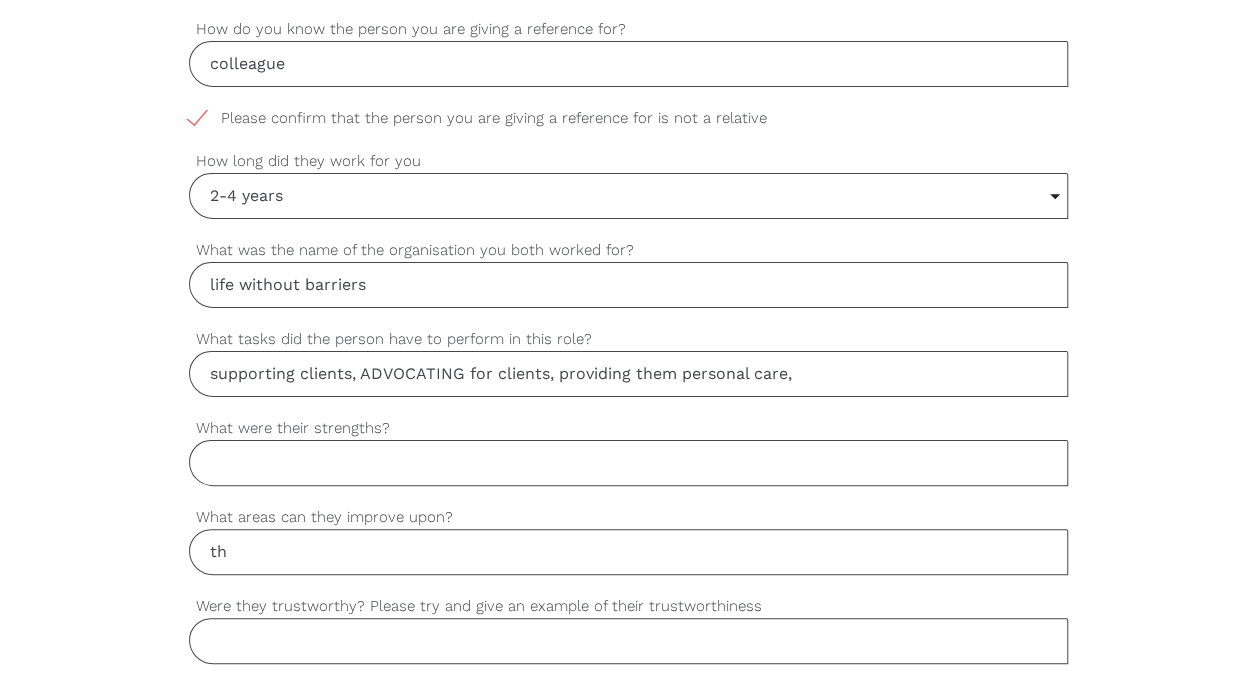 type on "t" 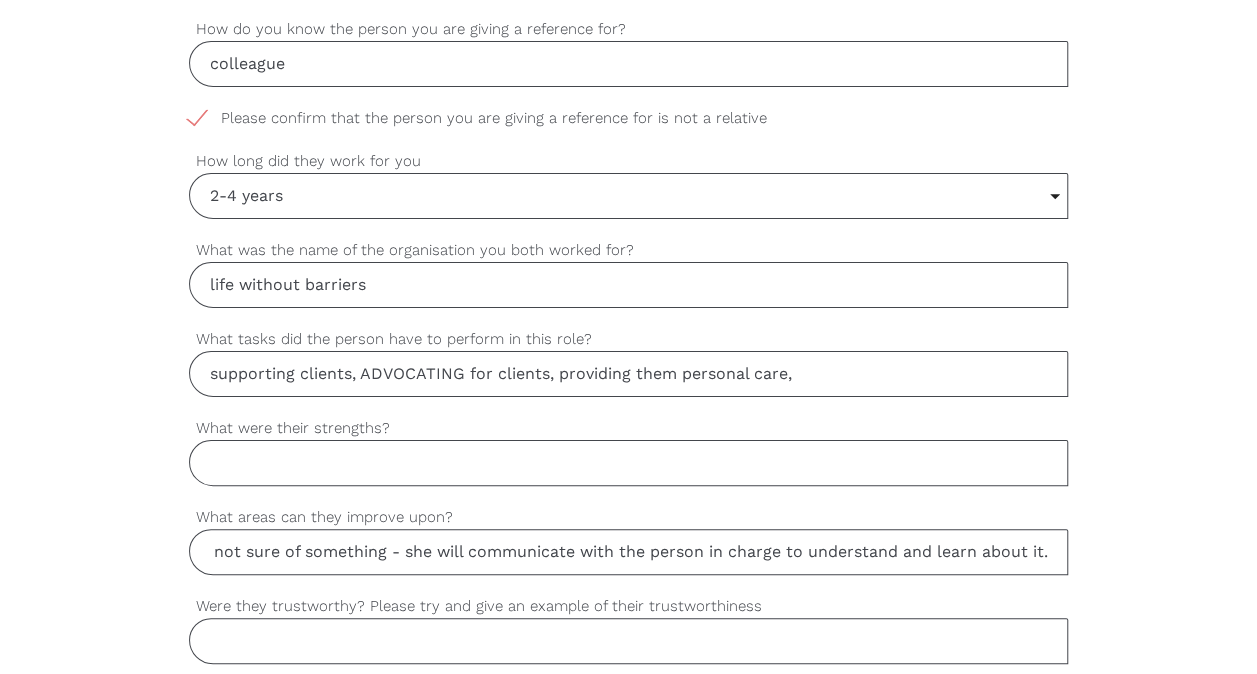 scroll, scrollTop: 0, scrollLeft: 310, axis: horizontal 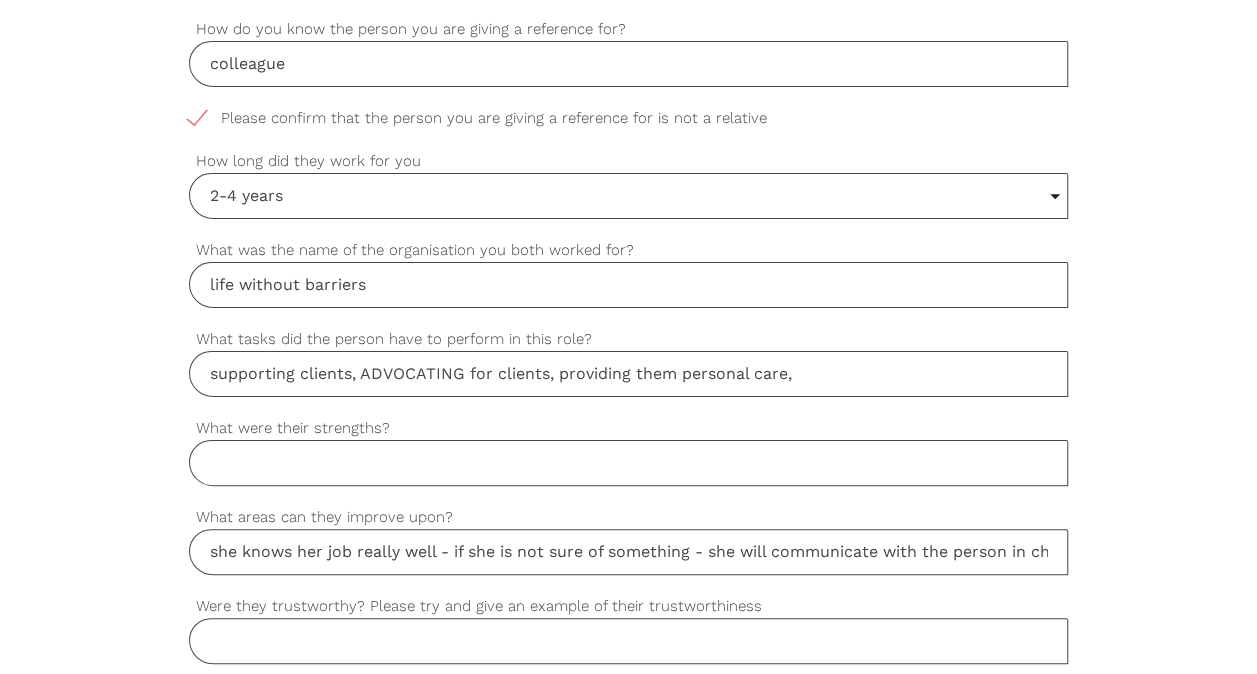 click on "What were their strengths?" at bounding box center (629, 463) 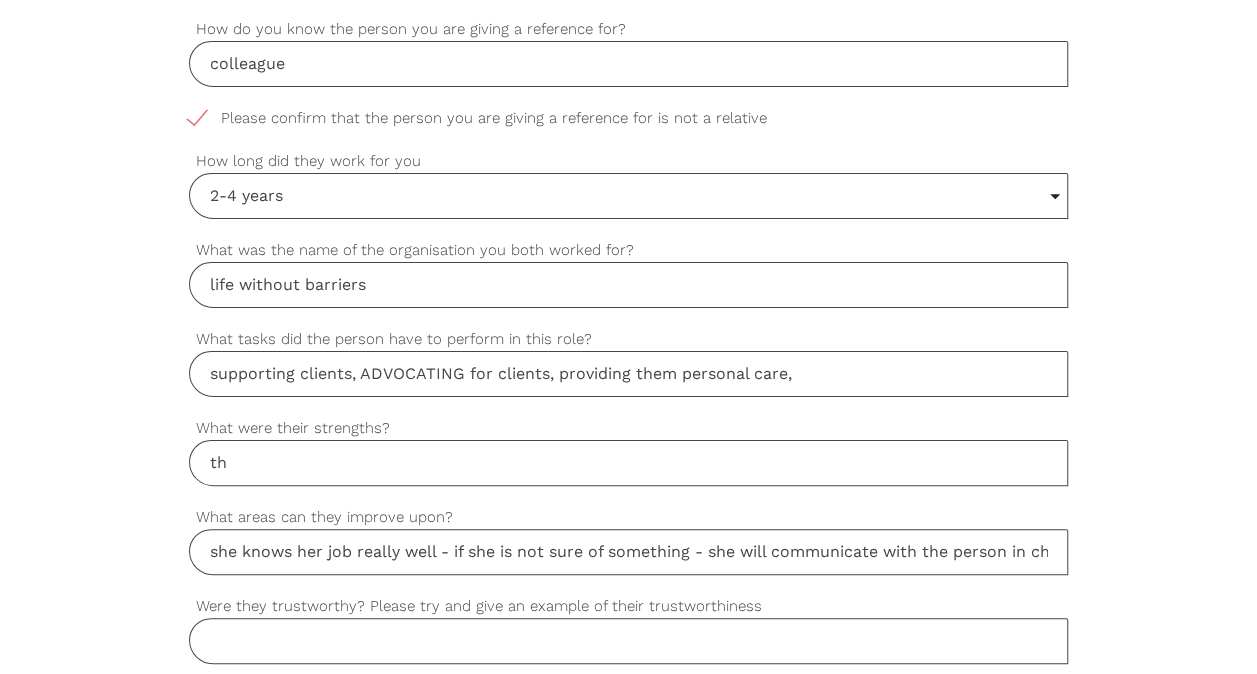 type on "t" 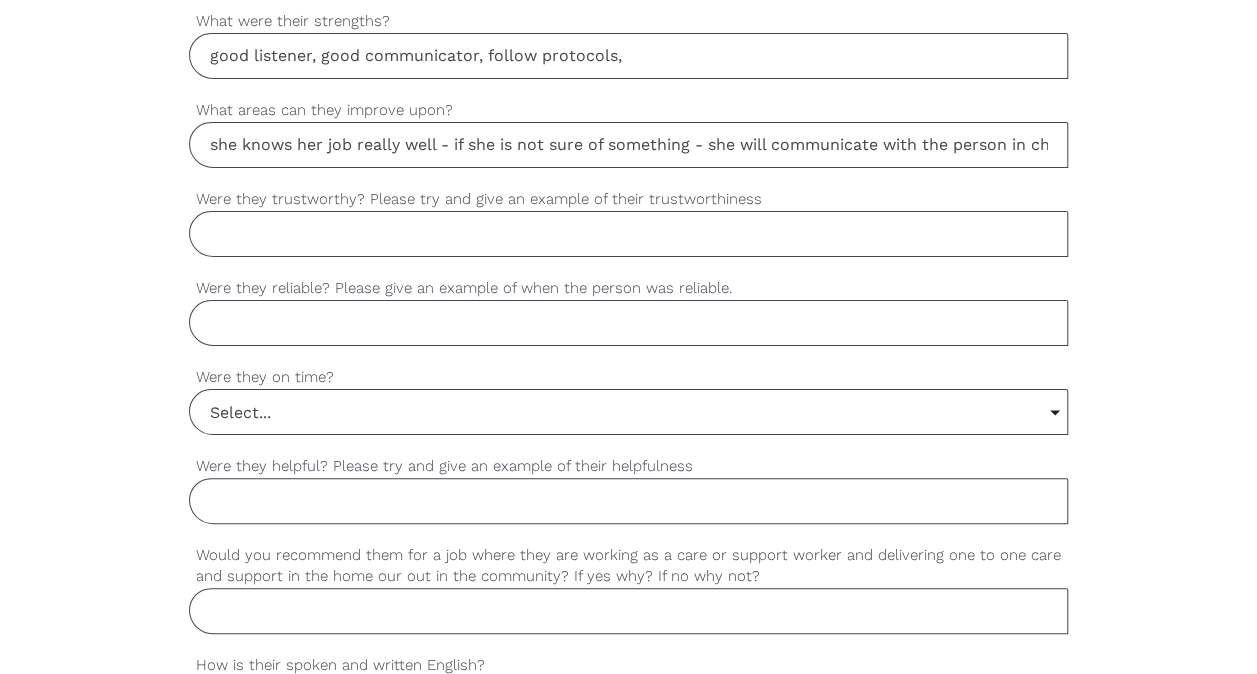 scroll, scrollTop: 1468, scrollLeft: 0, axis: vertical 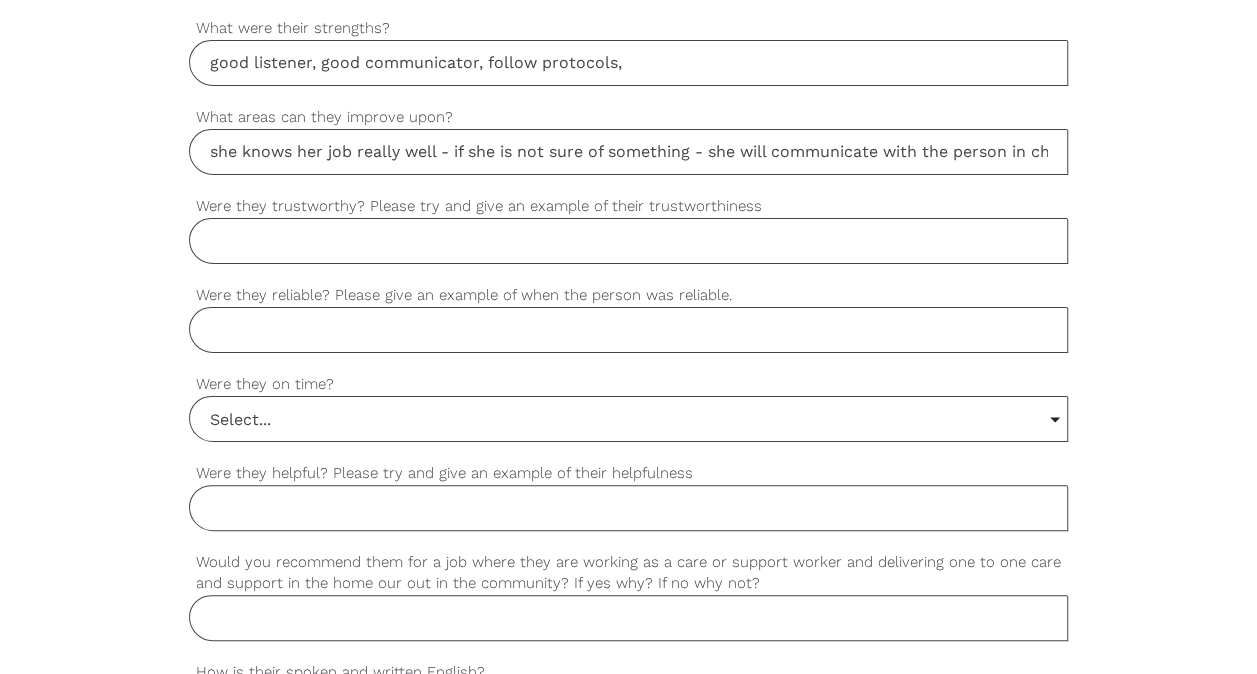 type on "good listener, good communicator, follow protocols," 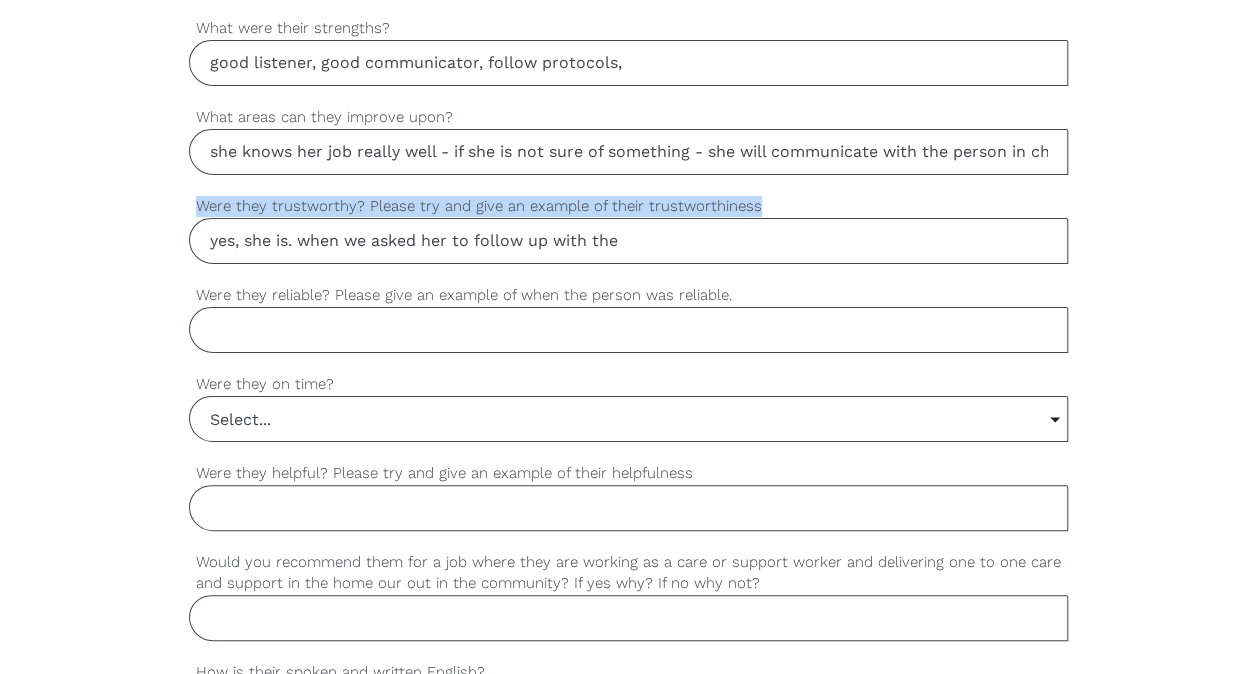 drag, startPoint x: 754, startPoint y: 195, endPoint x: 196, endPoint y: 204, distance: 558.0726 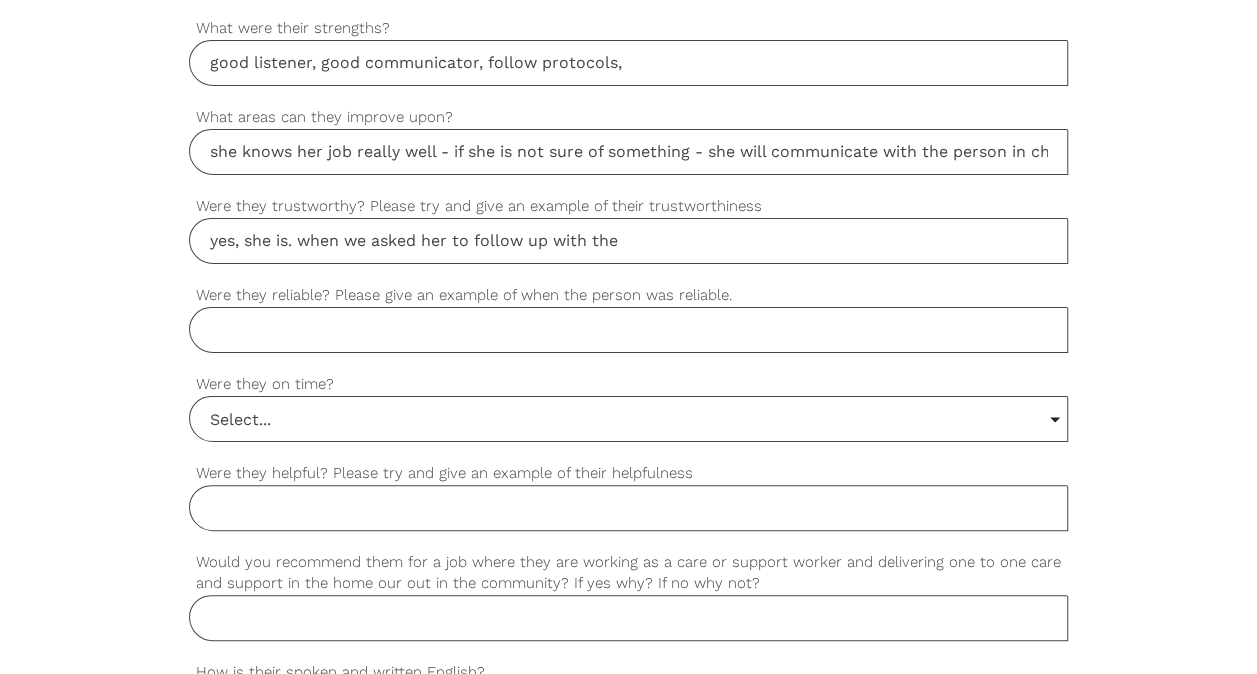 click on "yes, she is. when we asked her to follow up with the" at bounding box center [629, 241] 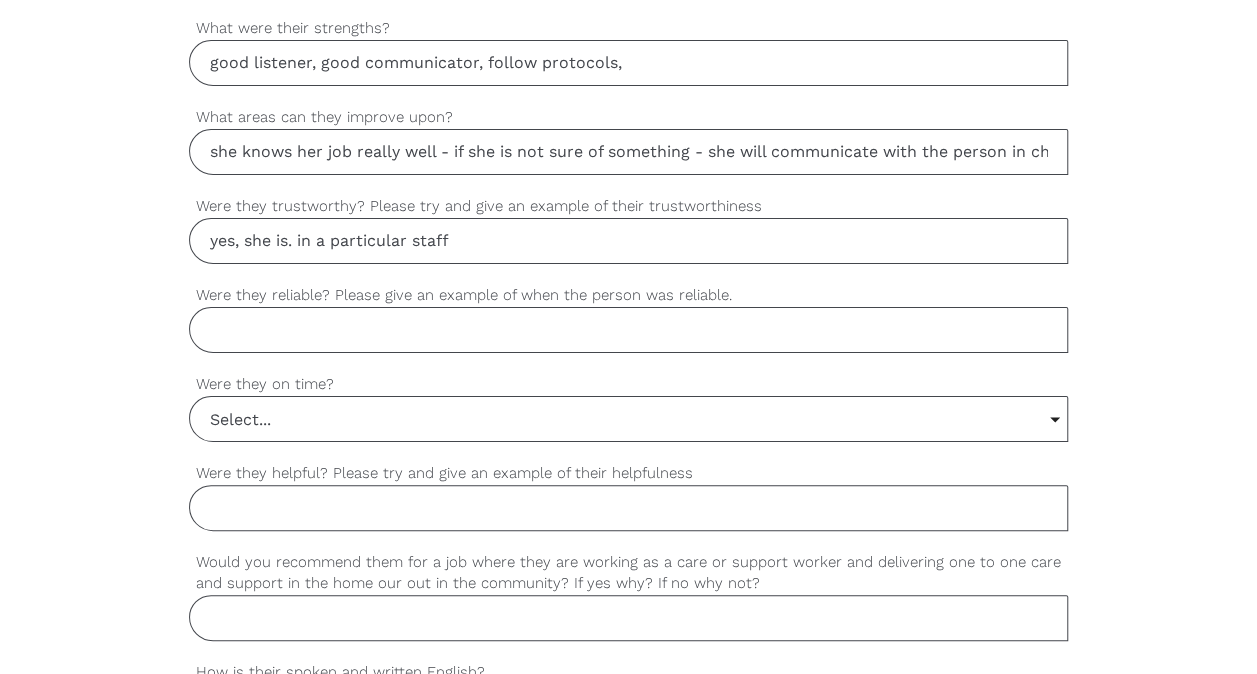 type on "yes, she is. in a particular staff" 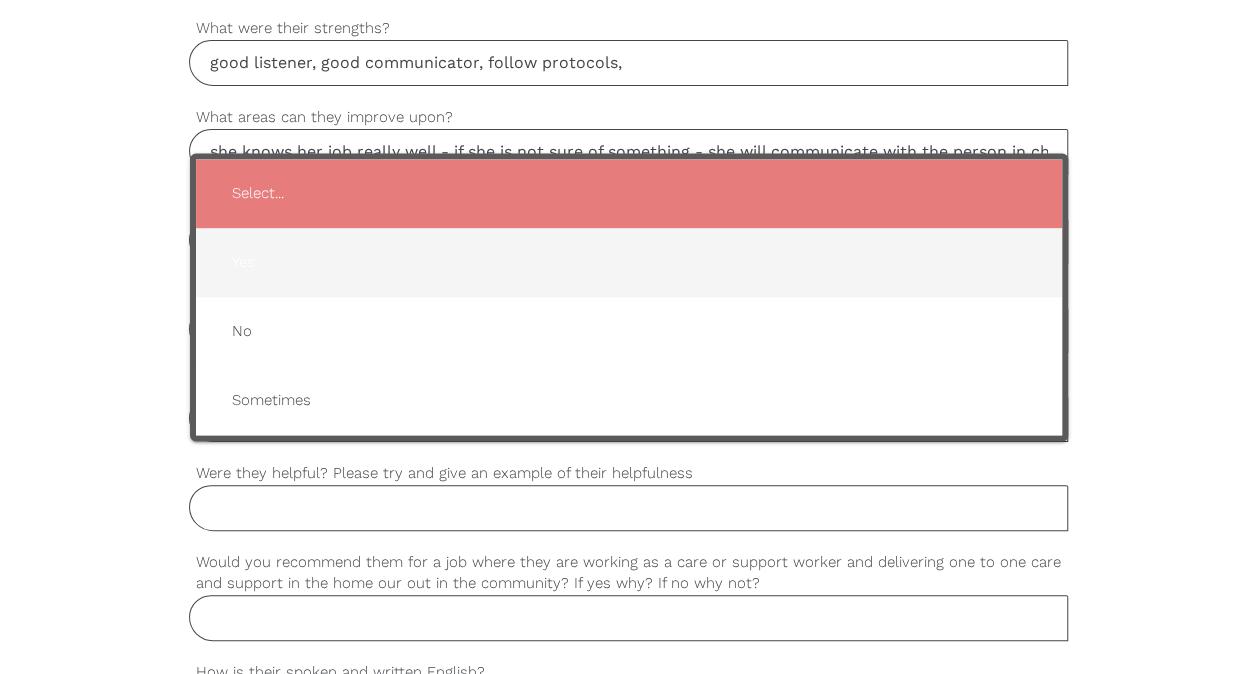 click on "Yes" at bounding box center (629, 262) 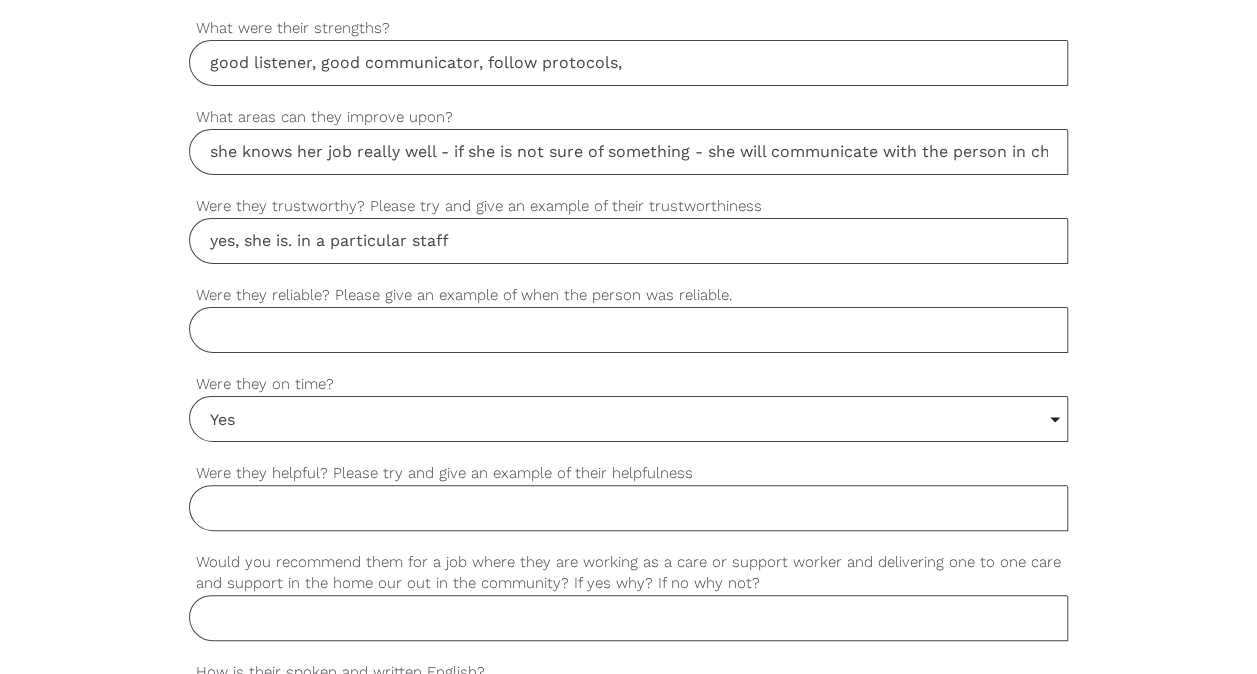 click on "Were they helpful? Please try and give an example of their helpfulness" at bounding box center (629, 508) 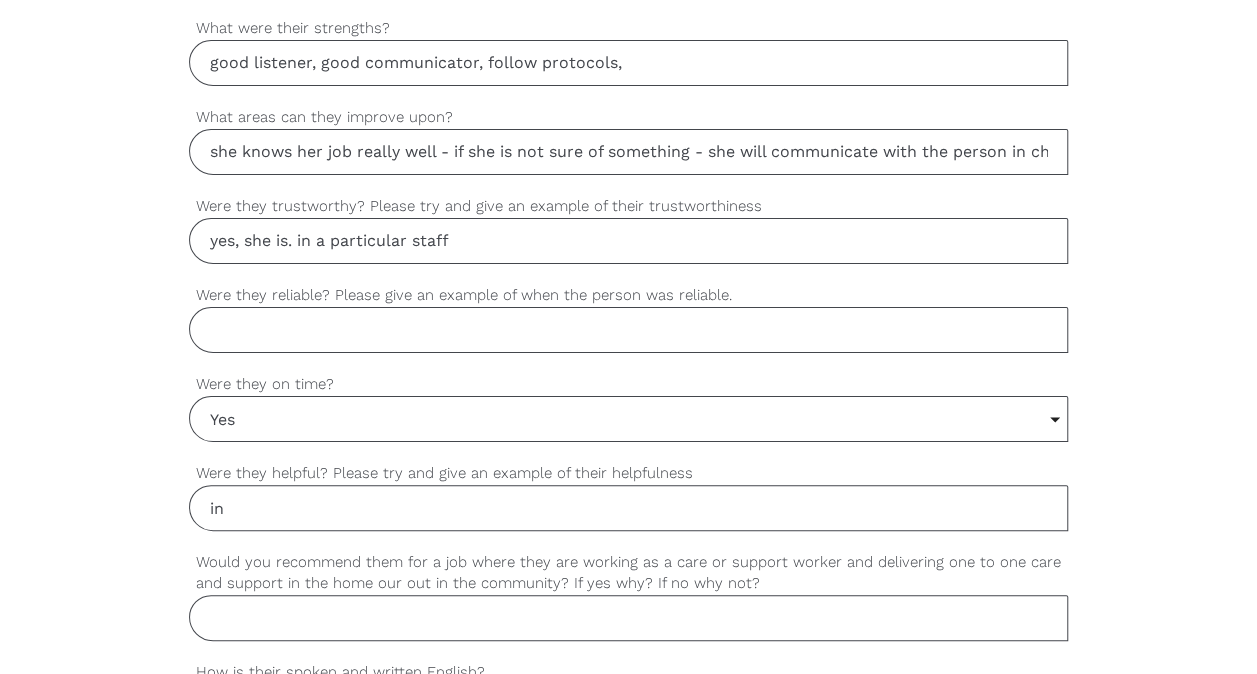 type on "i" 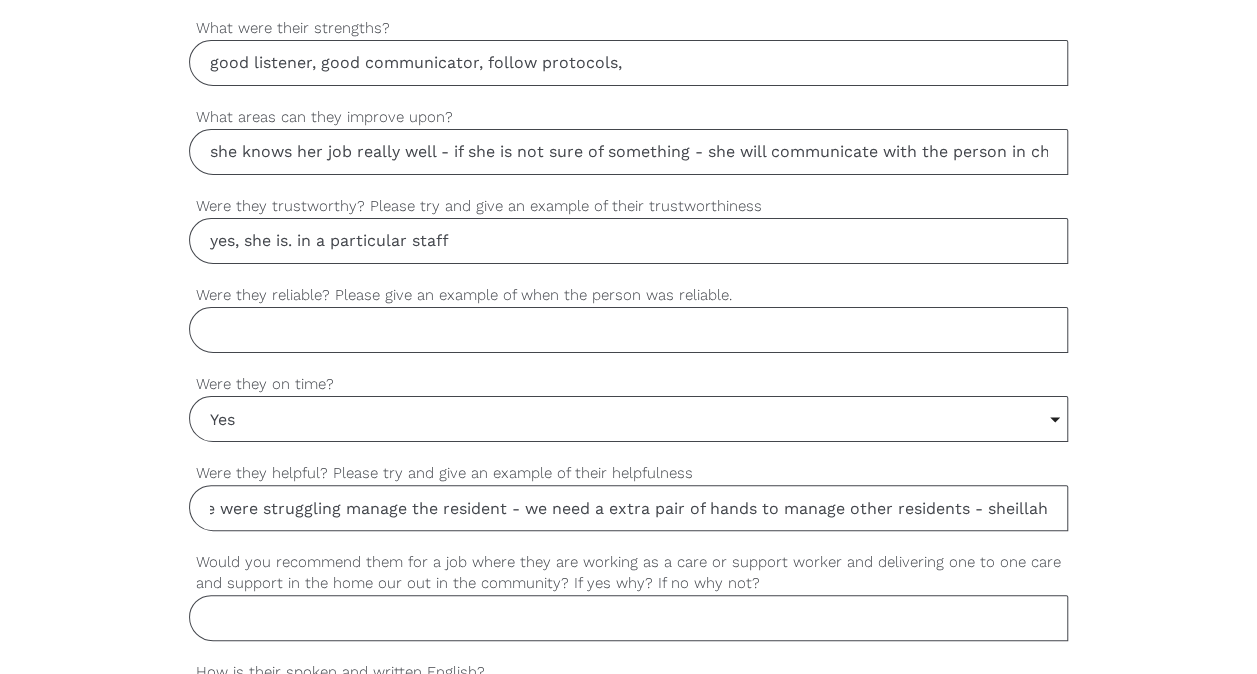 scroll, scrollTop: 0, scrollLeft: 300, axis: horizontal 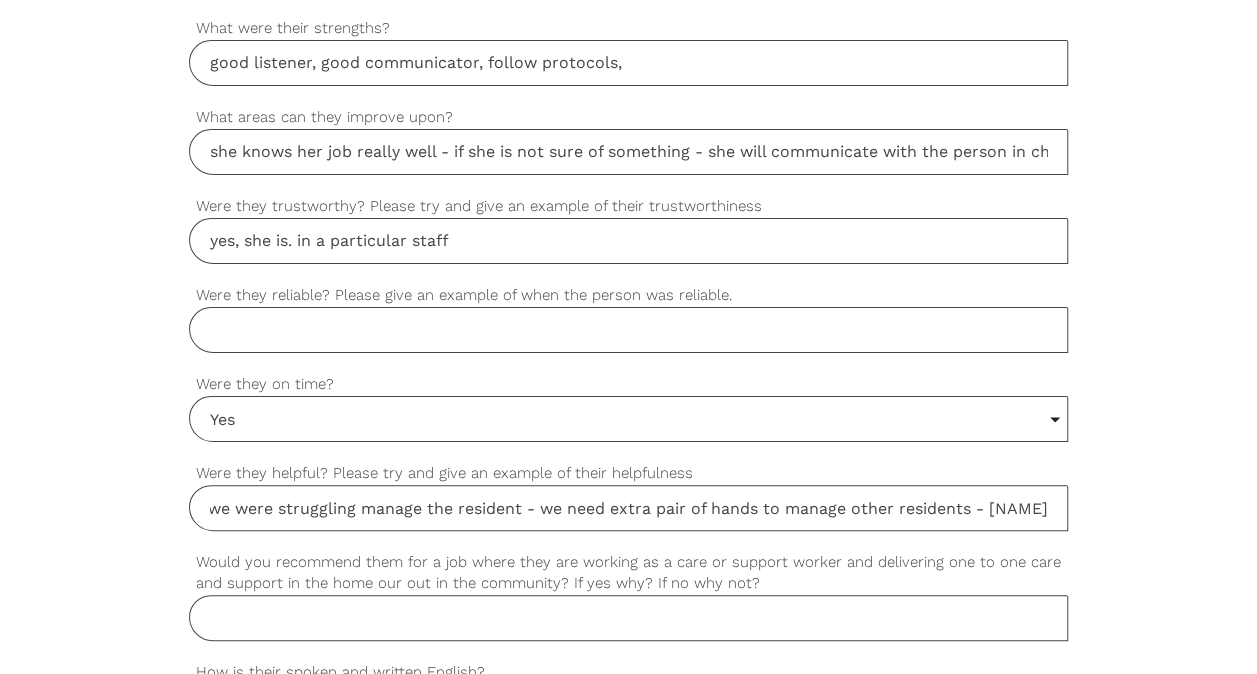 click on "when we had a behaviour episode, we were struggling manage the resident - we need extra pair of hands to manage other residents - [NAME]" at bounding box center [629, 508] 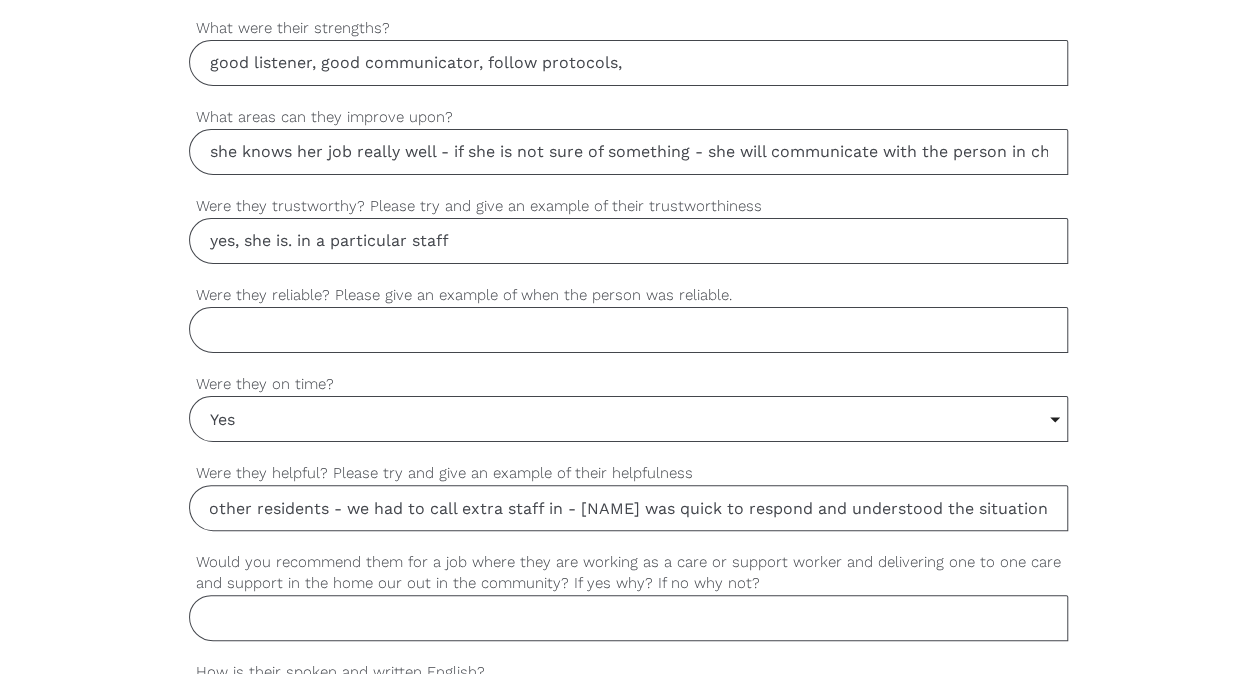 scroll, scrollTop: 0, scrollLeft: 930, axis: horizontal 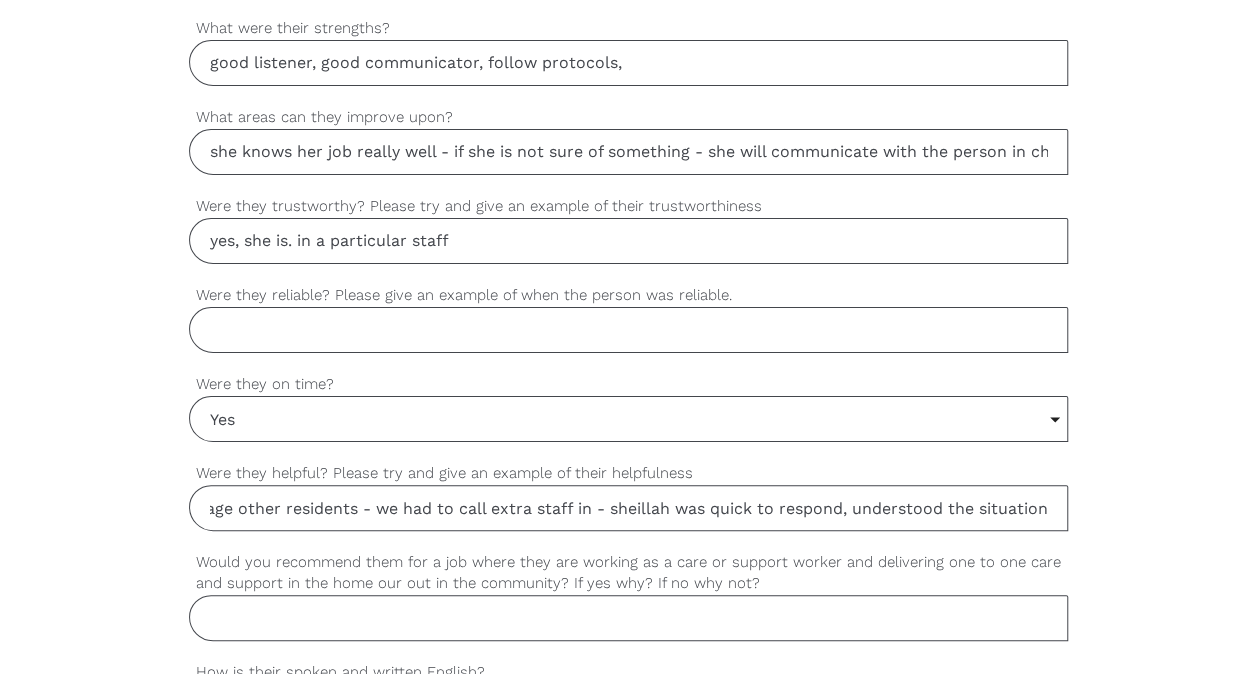 click on "when we had a behaviour episode, we were struggling manage the resident - we need extra pair of hands to manage other residents - we had to call extra staff in - sheillah was quick to respond, understood the situation" at bounding box center [629, 508] 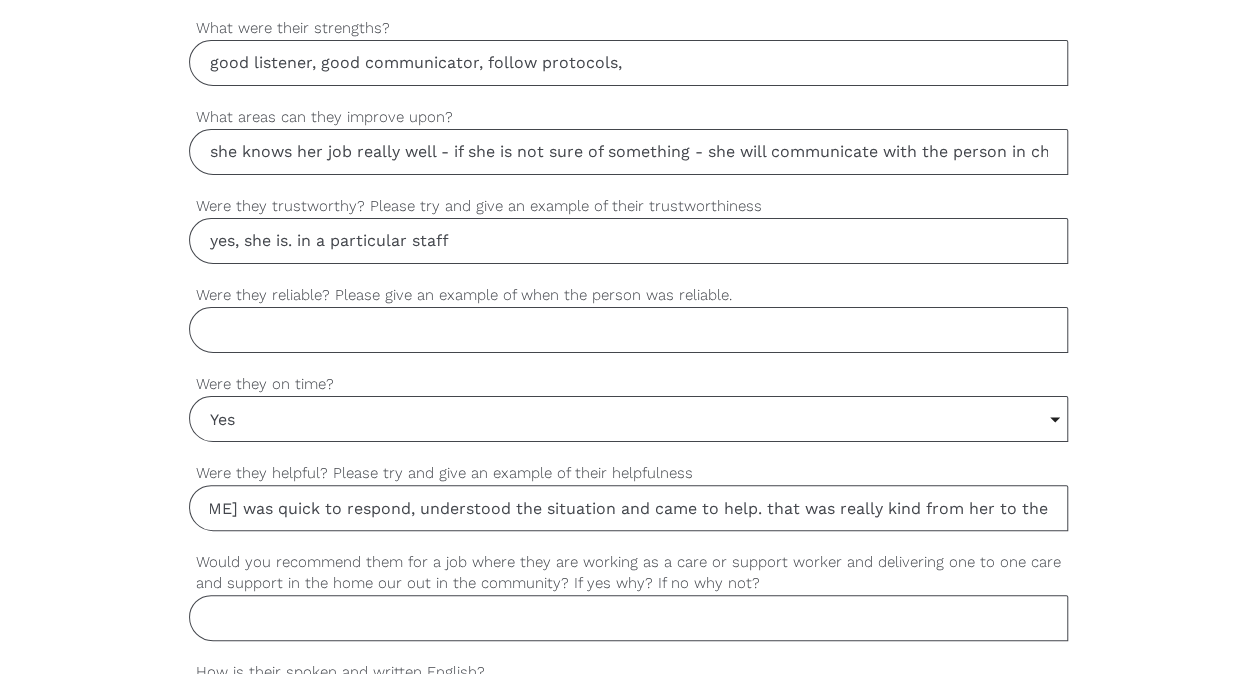 scroll, scrollTop: 0, scrollLeft: 1331, axis: horizontal 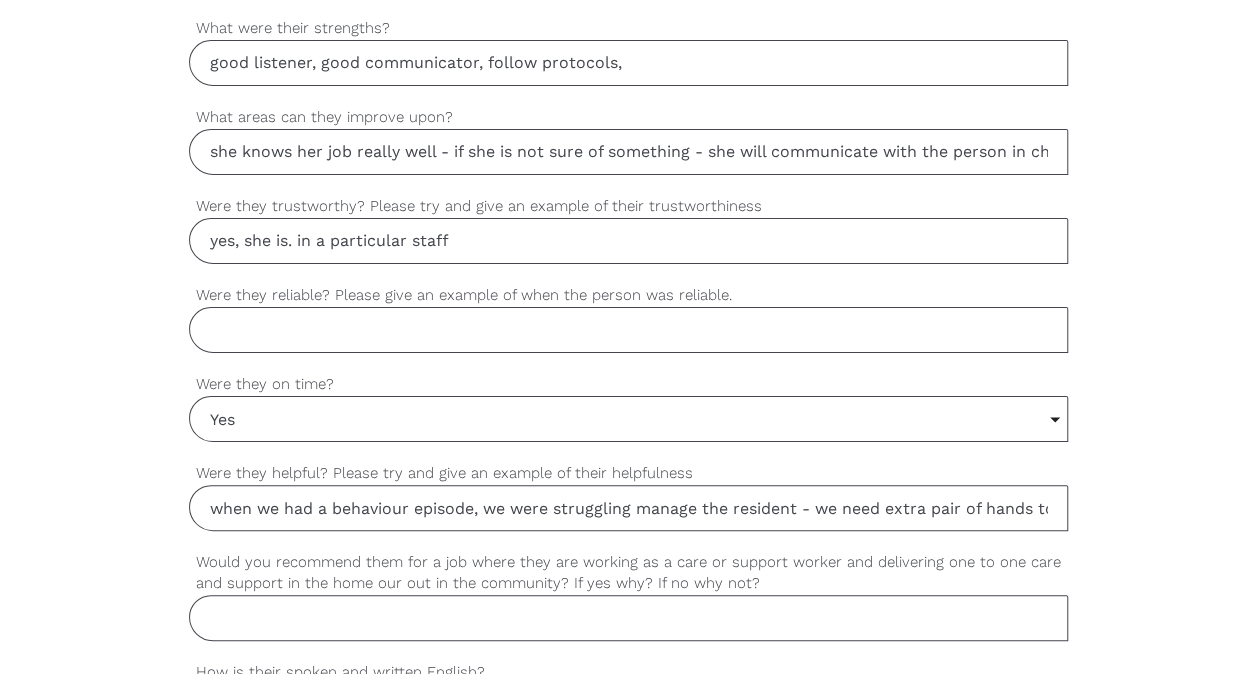 click on "she knows her job really well - if she is not sure of something - she will communicate with the person in charge to understand and learn about it." at bounding box center (629, 152) 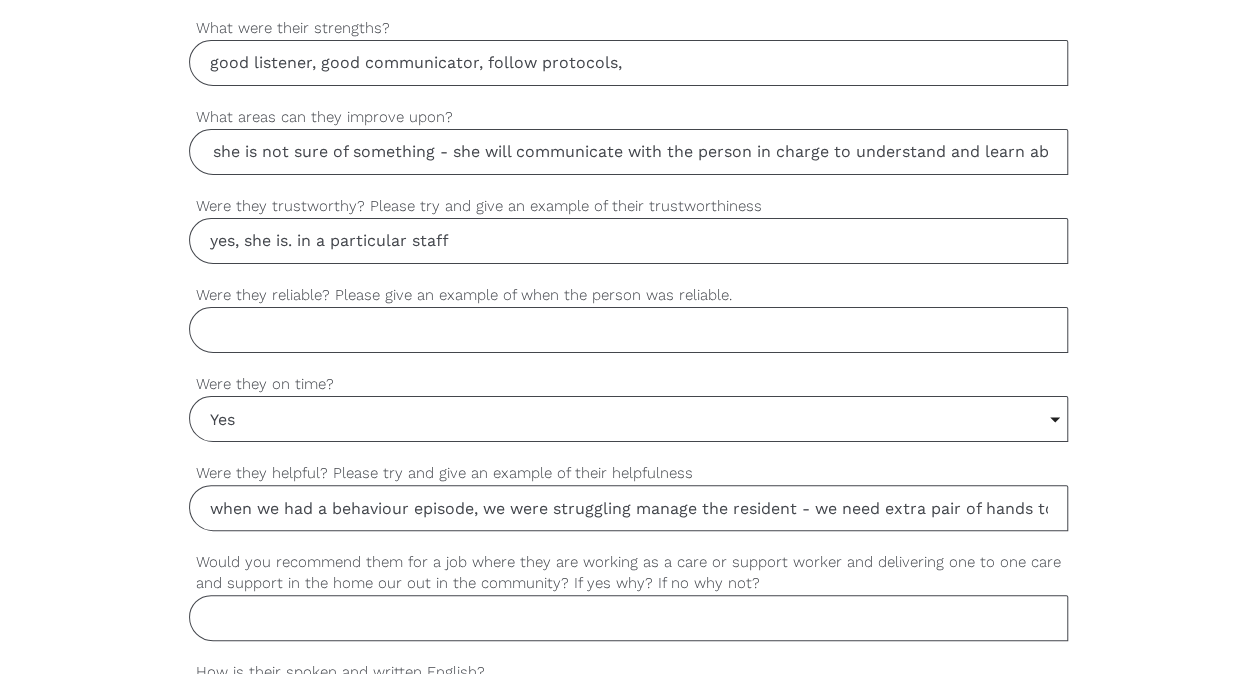 scroll, scrollTop: 0, scrollLeft: 265, axis: horizontal 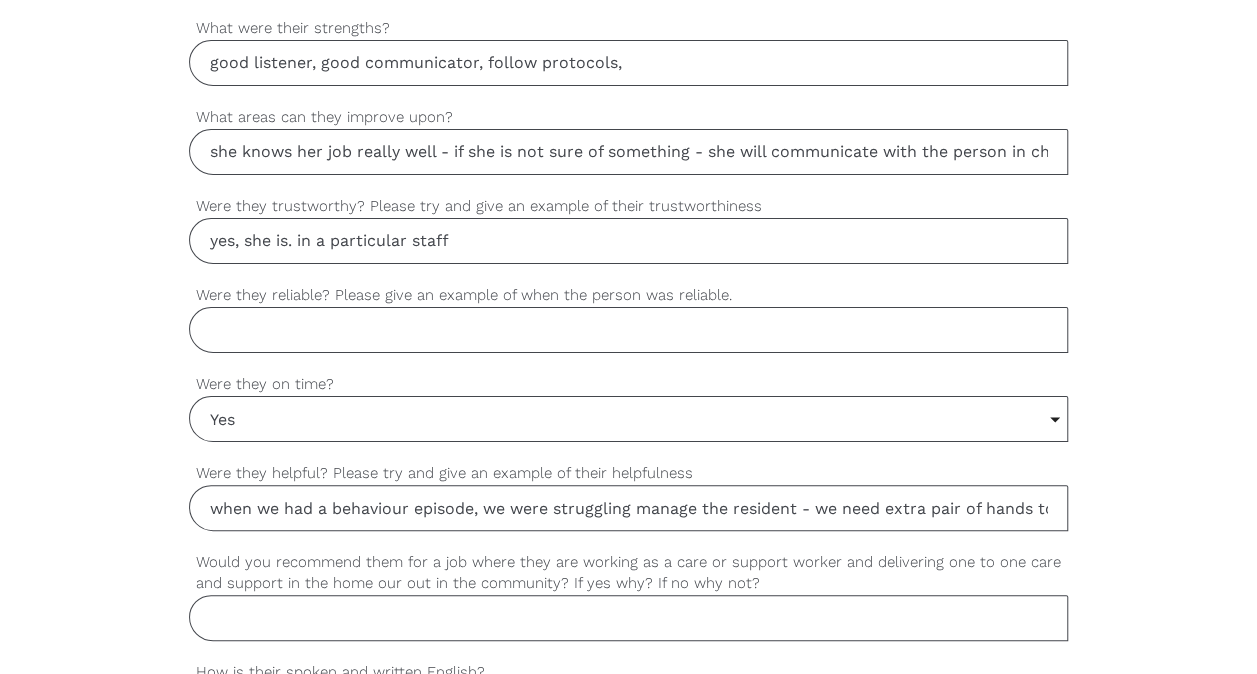 click on "when we had a behaviour episode, we were struggling manage the resident - we need extra pair of hands to manage other residents - we had to call extra staff in - [NAME] was quick to respond, understood the situation and came to help. that was really kind from her to the" at bounding box center (629, 508) 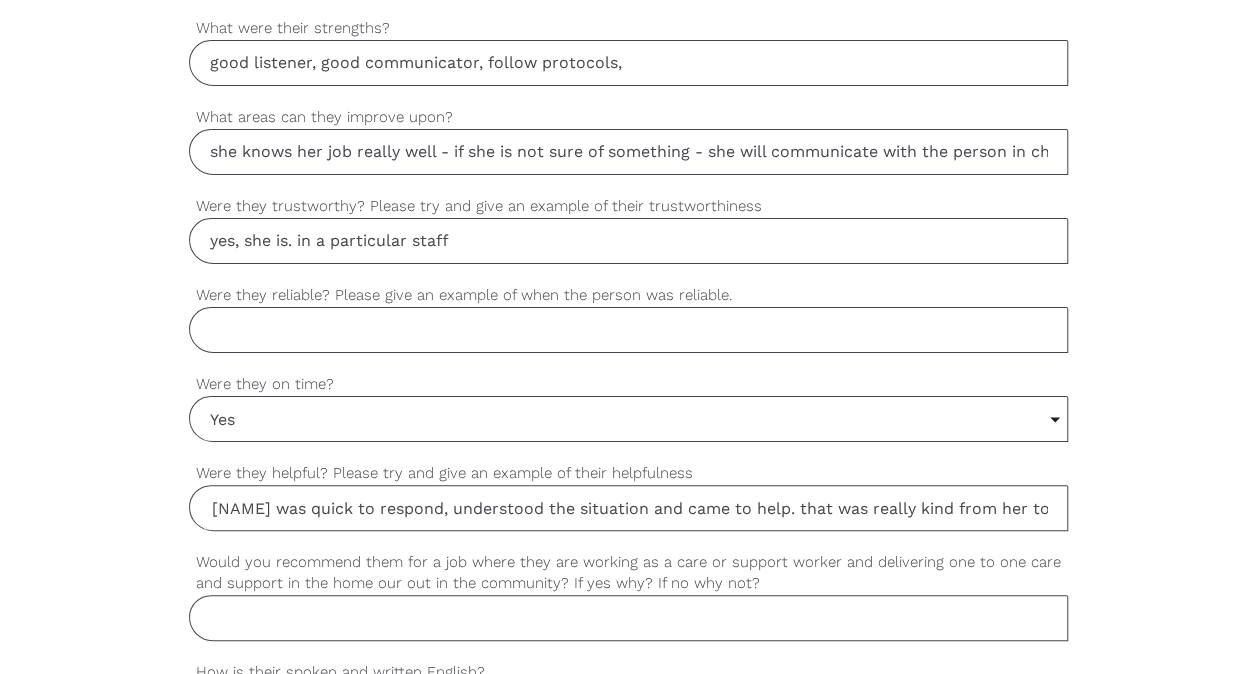 scroll, scrollTop: 0, scrollLeft: 1331, axis: horizontal 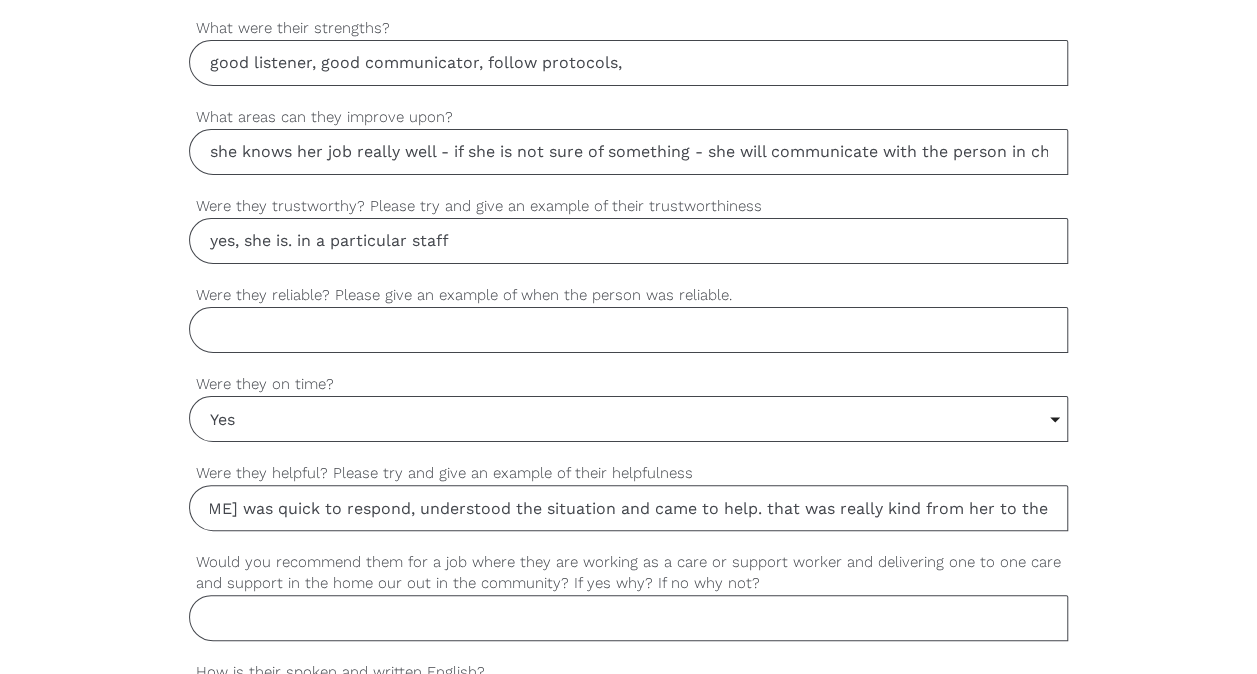 click on "when we had a behaviour episode, we were struggling manage the resident - we need extra pair of hands to manage other residents - we had to call extra staff in - [NAME] was quick to respond, understood the situation and came to help. that was really kind from her to the" at bounding box center [629, 508] 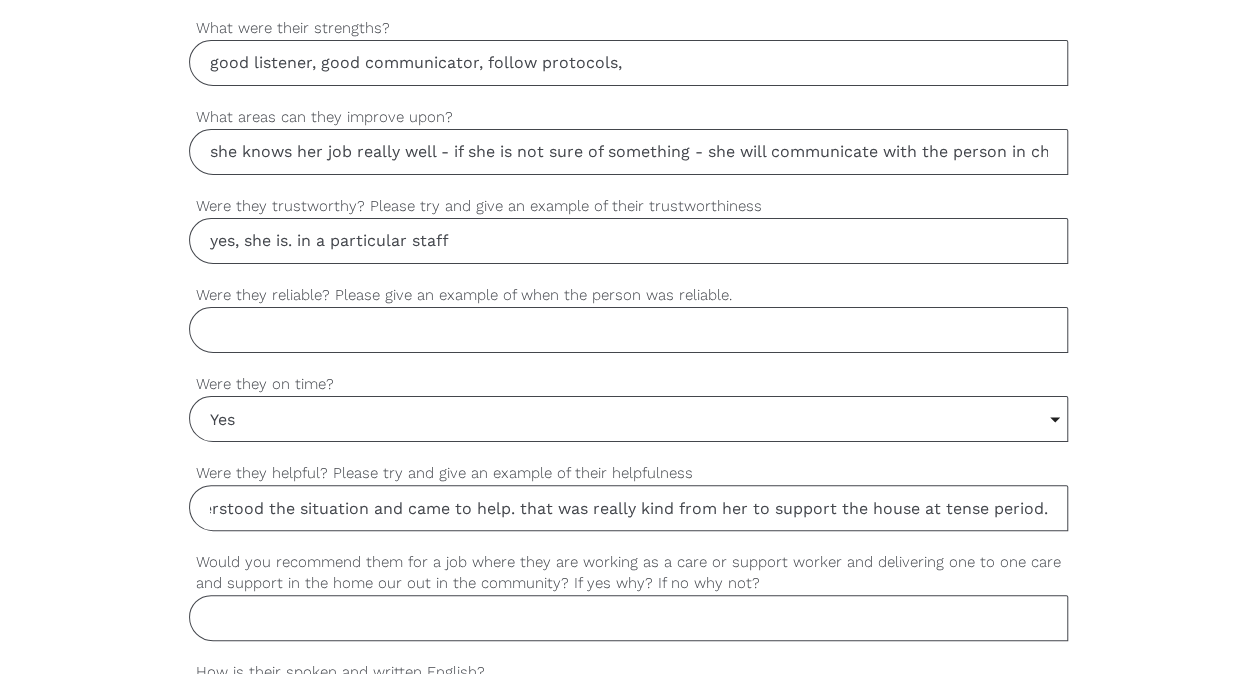 scroll, scrollTop: 0, scrollLeft: 1573, axis: horizontal 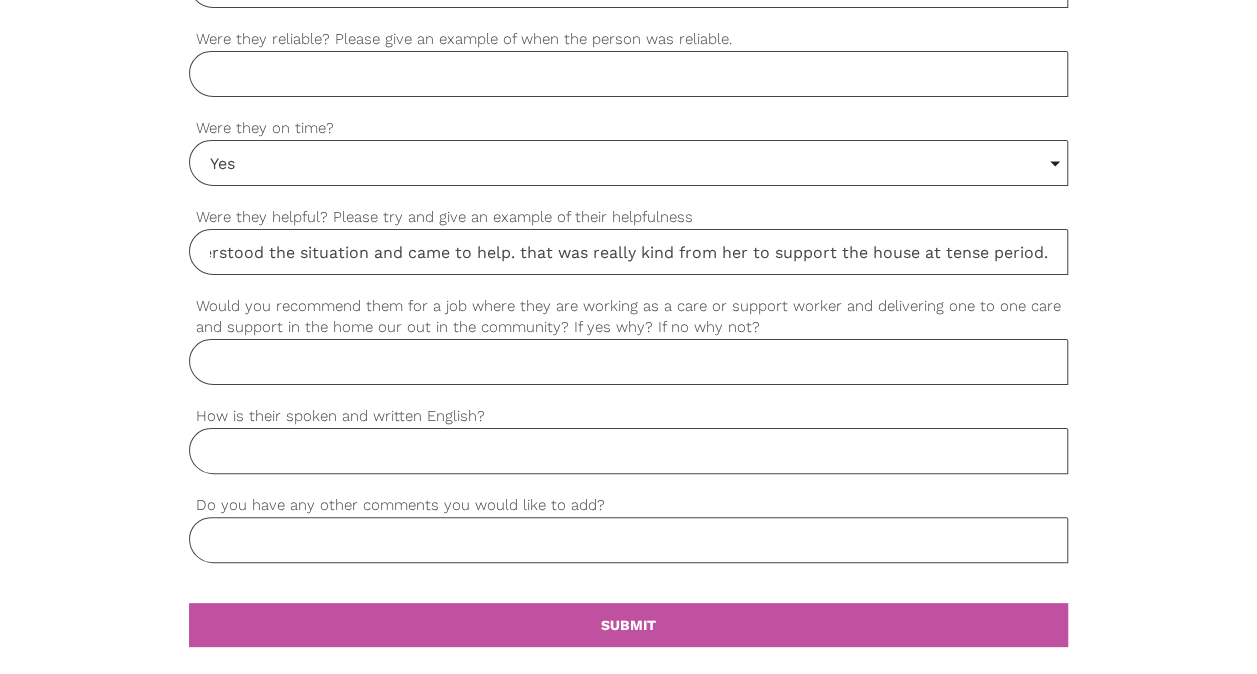 type on "when we had a behaviour episode, we were struggling manage the resident - we need extra pair of hands to manage other residents - we had to call extra staff in - [NAME] was quick to respond, understood the situation and came to help. that was really kind from her to support the house at tense period." 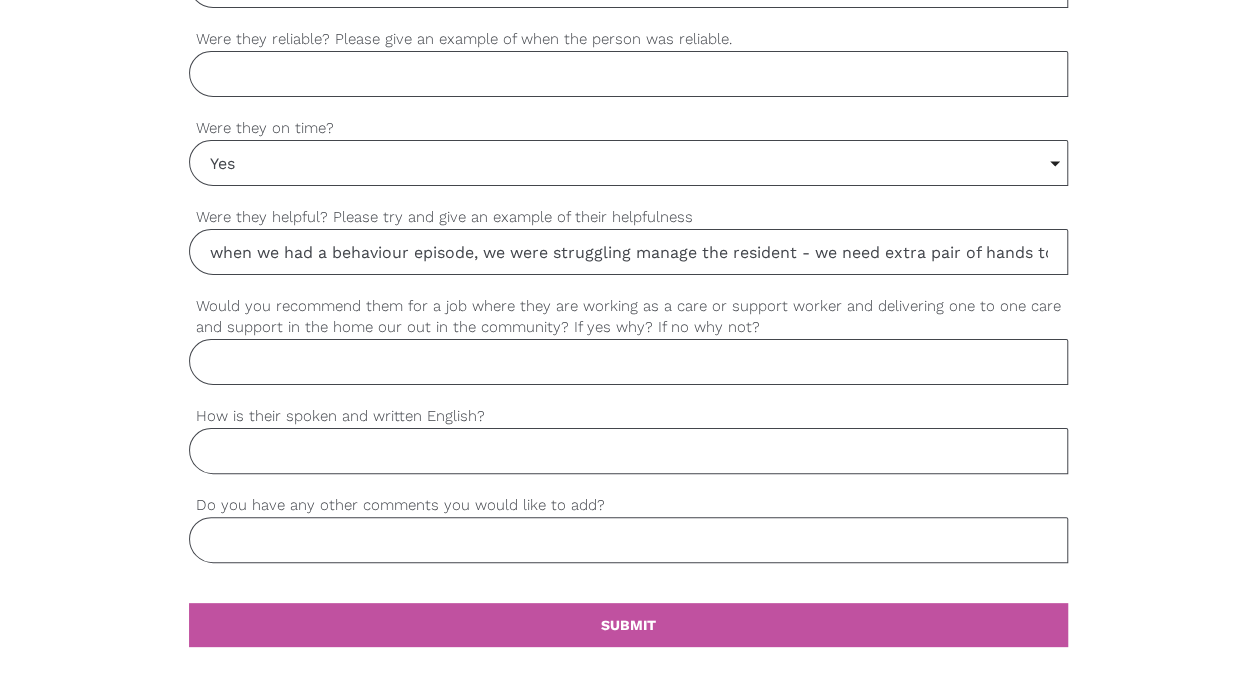 click on "Would you recommend them for a job where they are working as a care or support worker and delivering one to one care and support in the home our out in the community? If yes why? If no why not?" at bounding box center (629, 362) 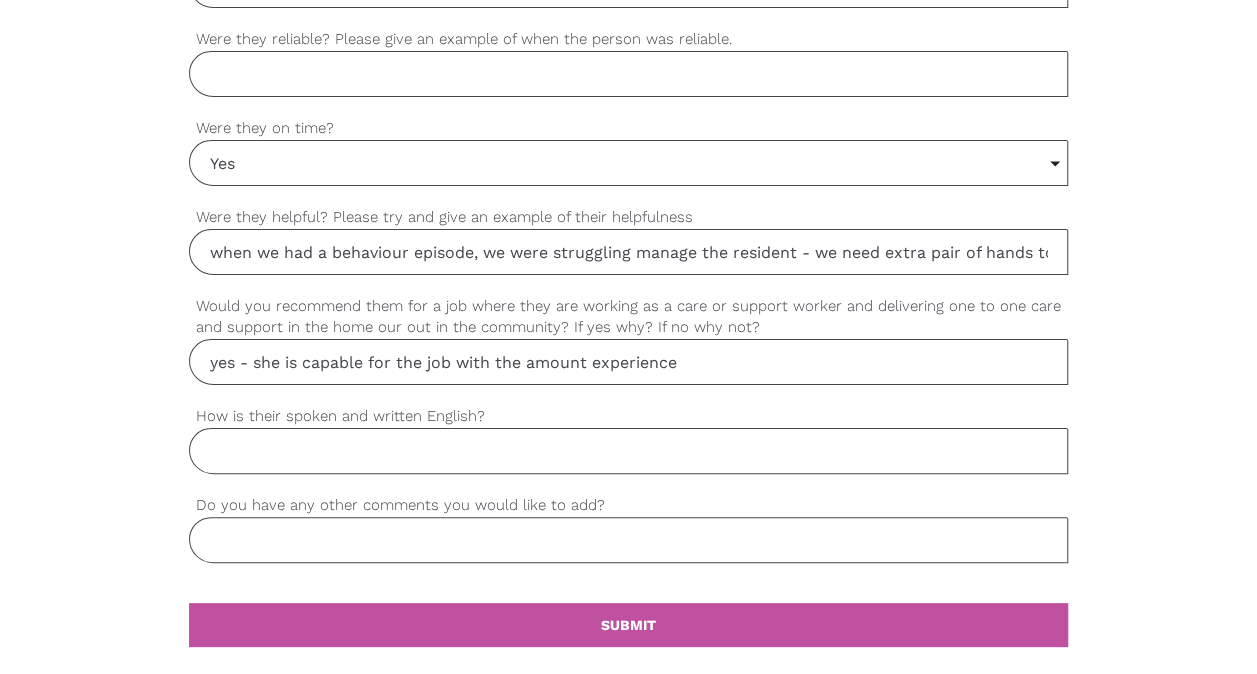 click on "yes - she is capable for the job with the amount experience" at bounding box center [629, 362] 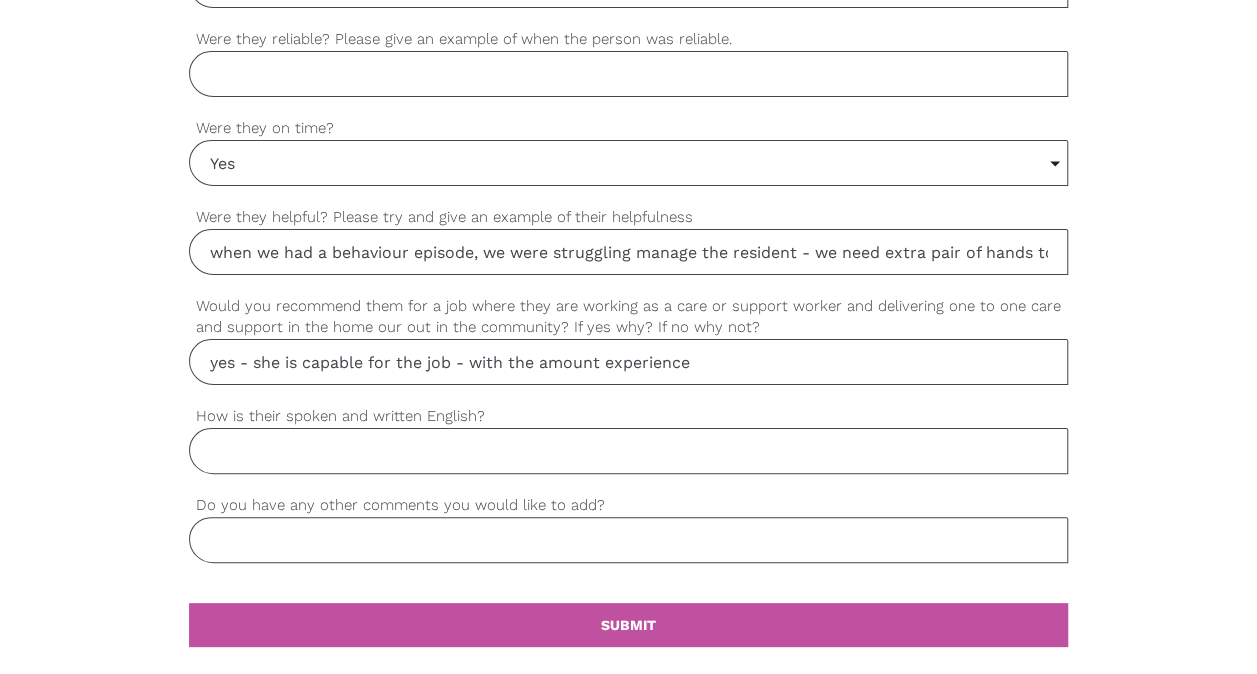 click on "yes - she is capable for the job - with the amount experience" at bounding box center (629, 362) 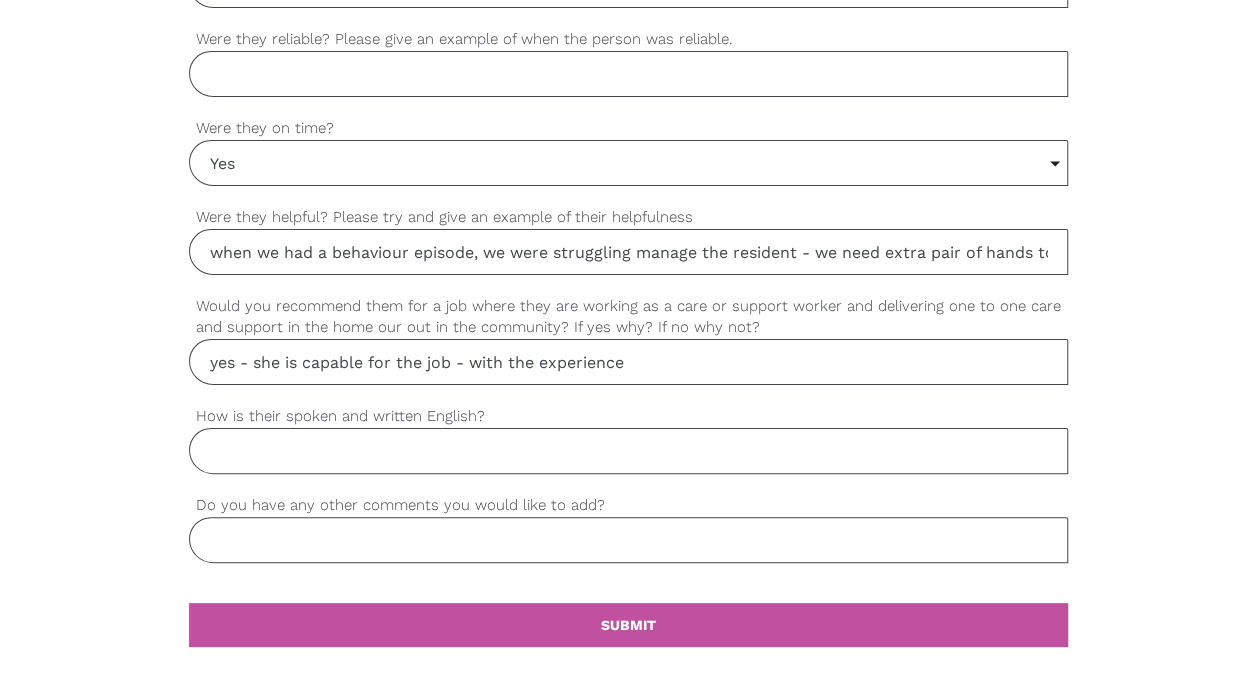 click on "yes - she is capable for the job - with the experience" at bounding box center (629, 362) 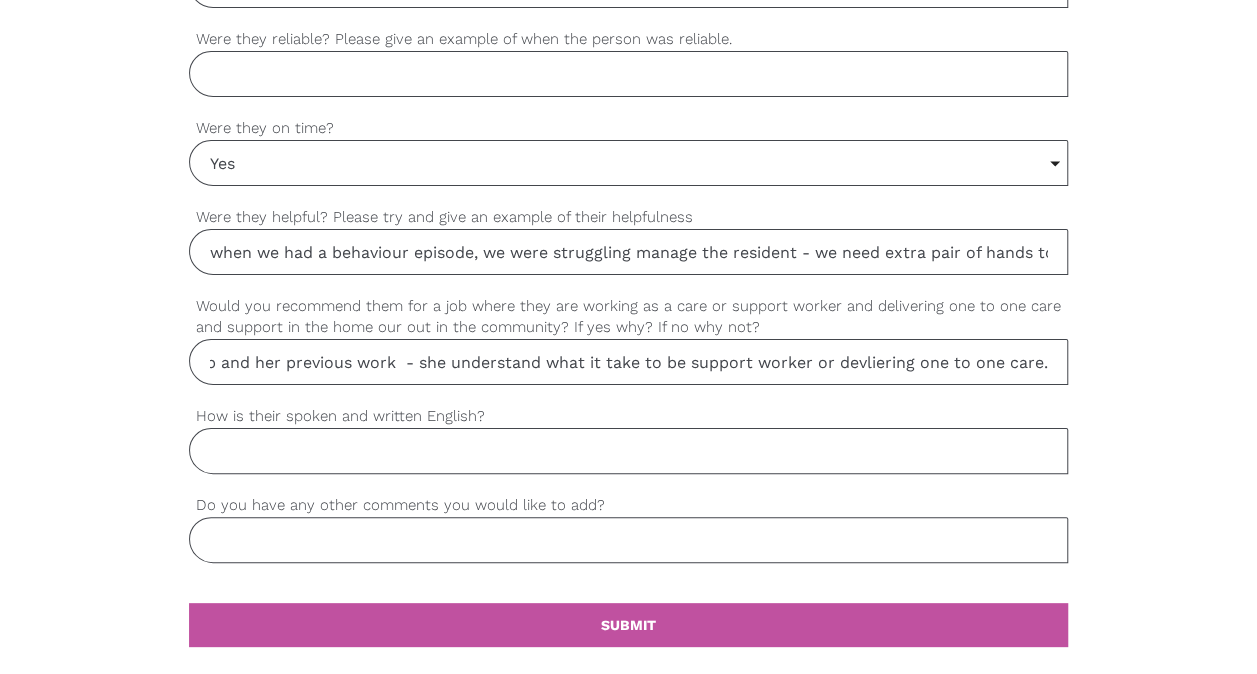 scroll, scrollTop: 0, scrollLeft: 550, axis: horizontal 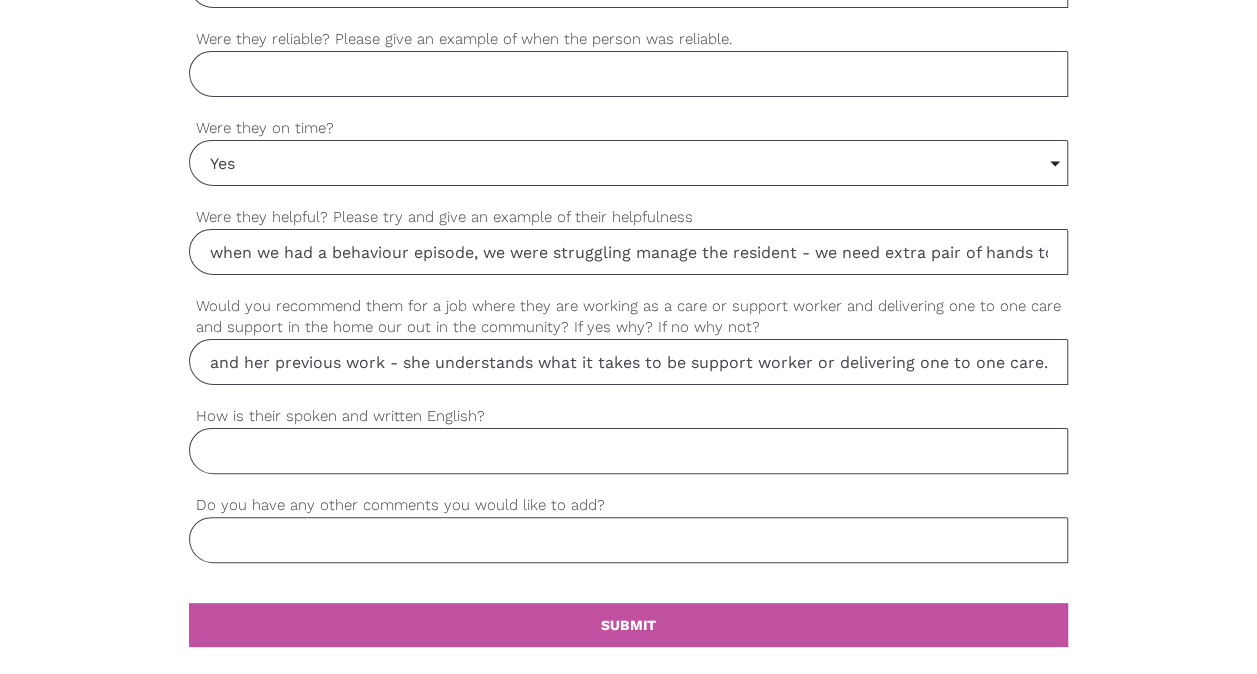 drag, startPoint x: 1034, startPoint y: 348, endPoint x: 1092, endPoint y: 364, distance: 60.166435 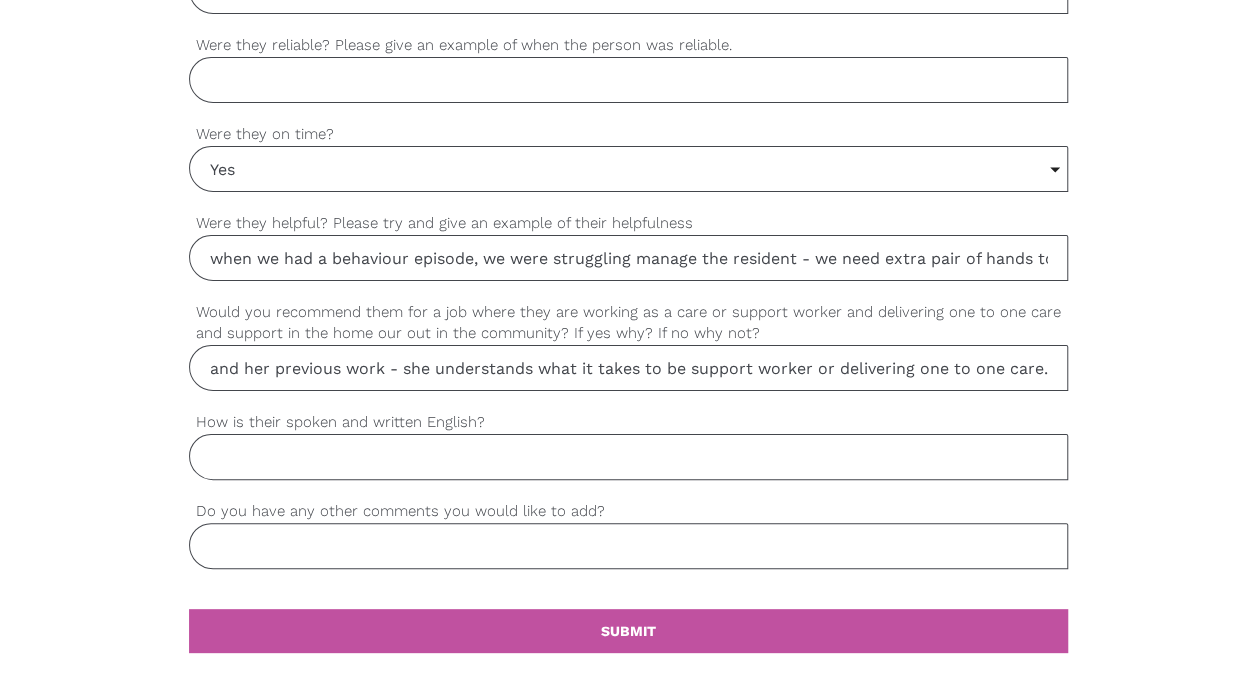 scroll, scrollTop: 1699, scrollLeft: 0, axis: vertical 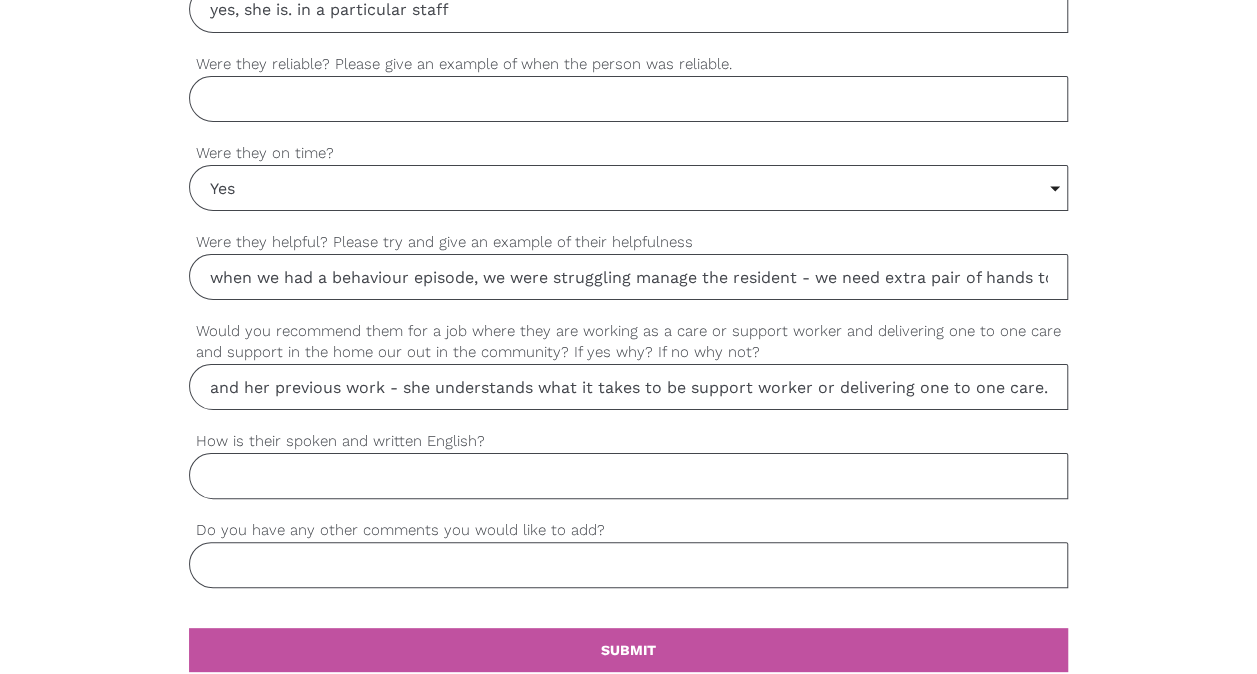 click on "yes - she is capable for the job - with the experience she from this job and her previous work - she understands what it takes to be support worker or delivering one to one care." at bounding box center [629, 387] 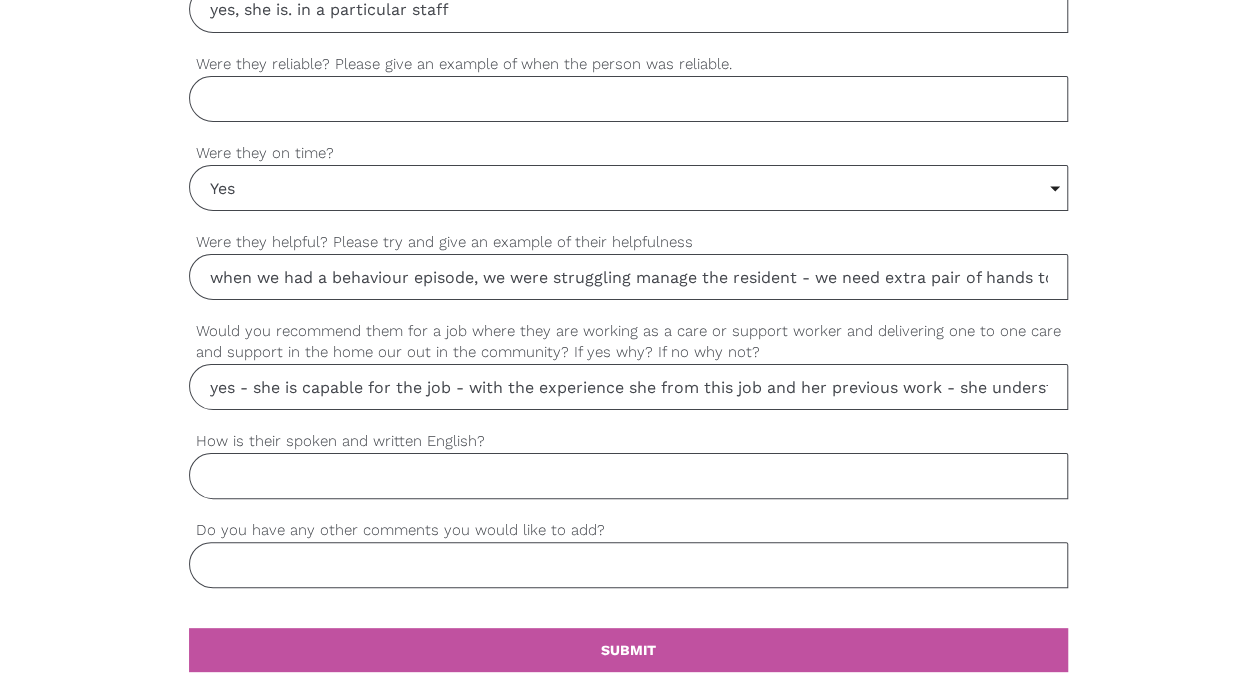 drag, startPoint x: 1251, startPoint y: 476, endPoint x: 1264, endPoint y: 492, distance: 20.615528 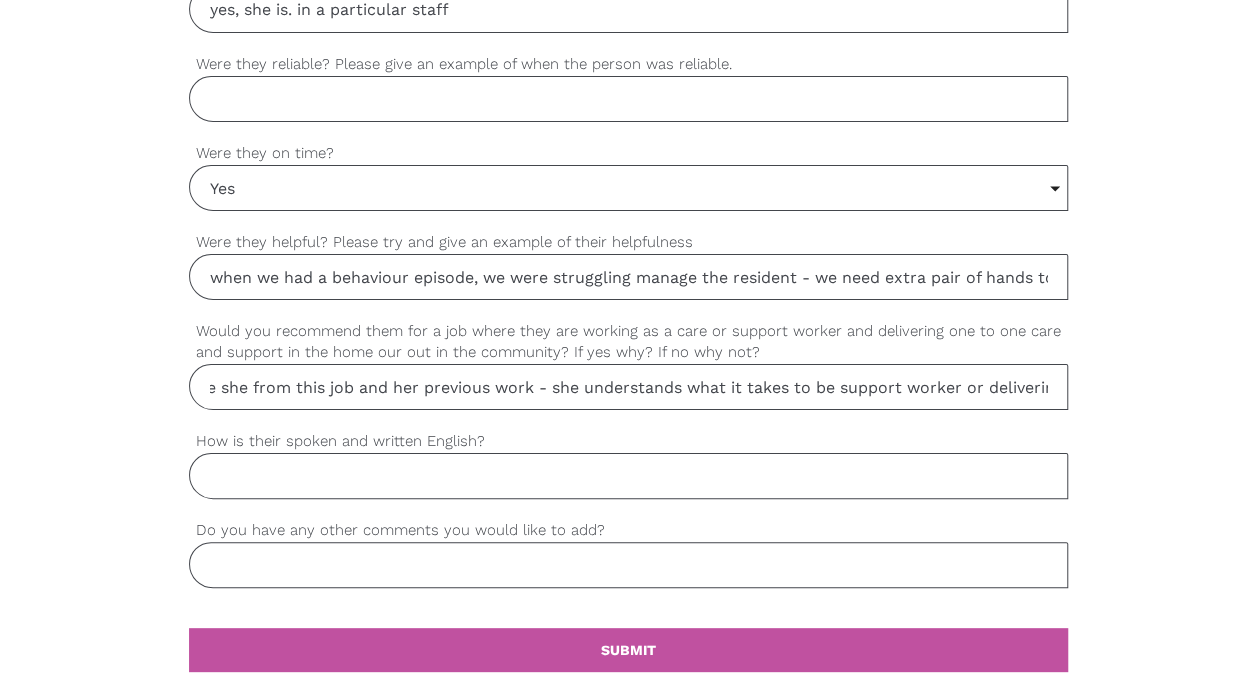 scroll, scrollTop: 0, scrollLeft: 430, axis: horizontal 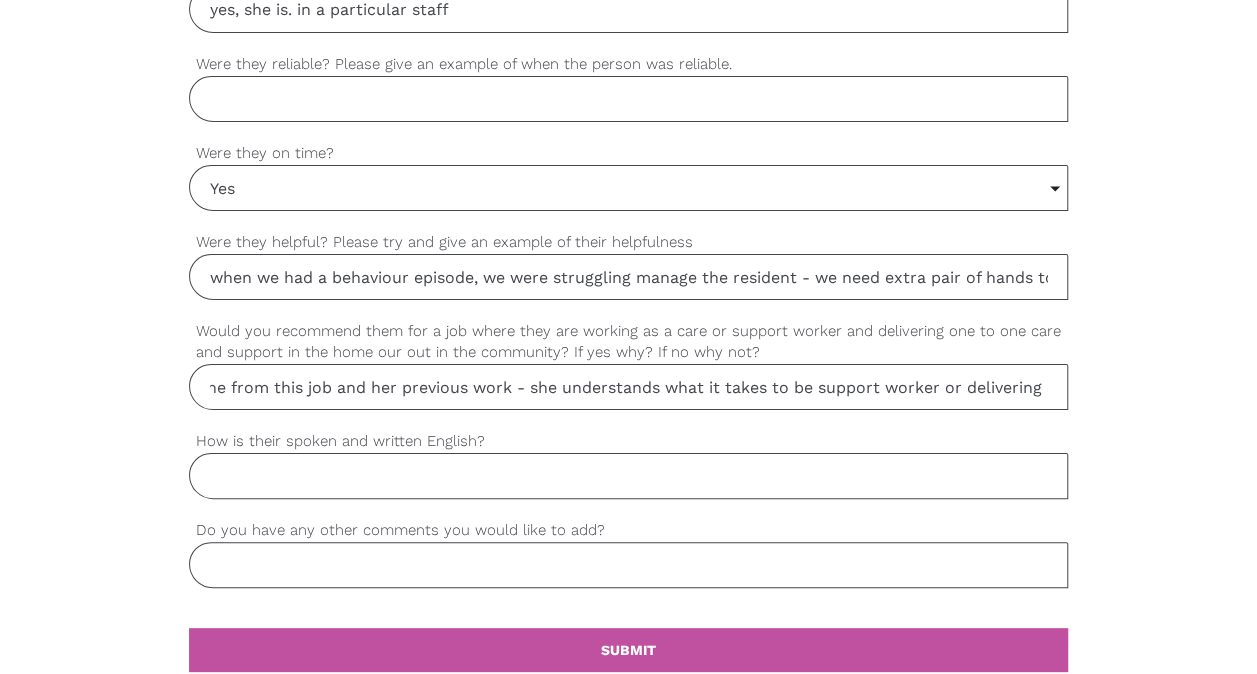click on "yes - she is capable for the job - with the experience she from this job and her previous work - she understands what it takes to be support worker or delivering one to one care." at bounding box center [629, 387] 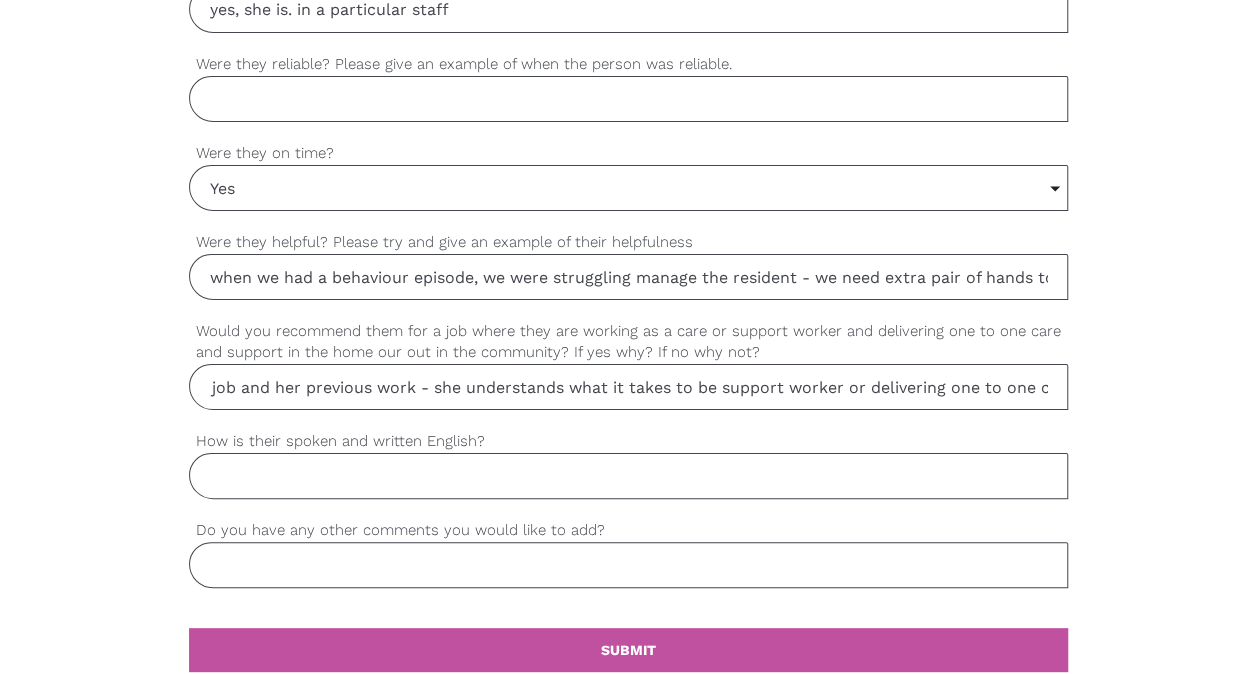 scroll, scrollTop: 0, scrollLeft: 562, axis: horizontal 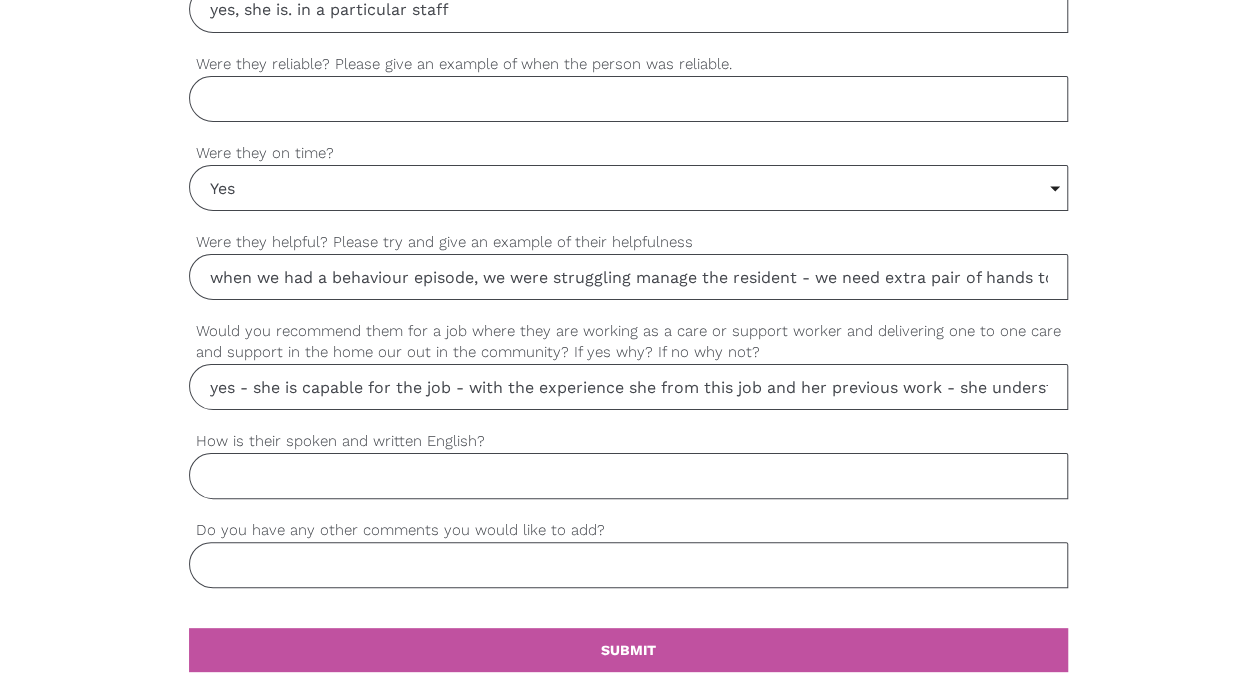 click on "How is their spoken and written English?" at bounding box center (629, 476) 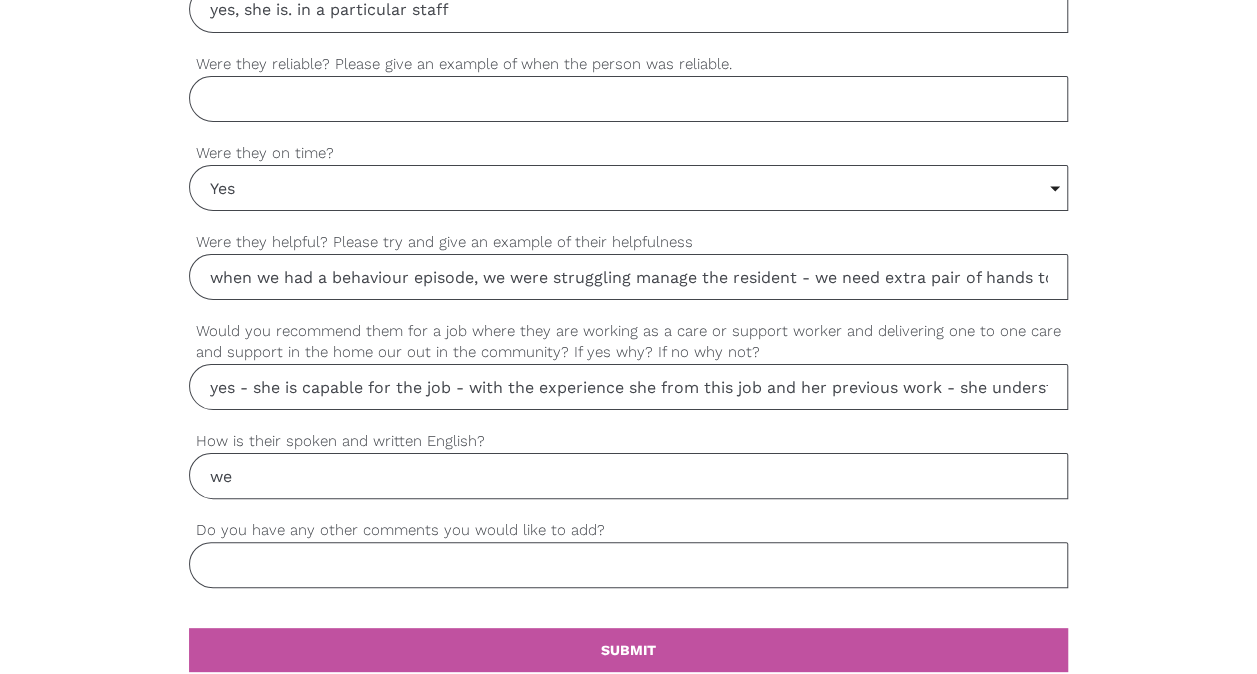 type on "w" 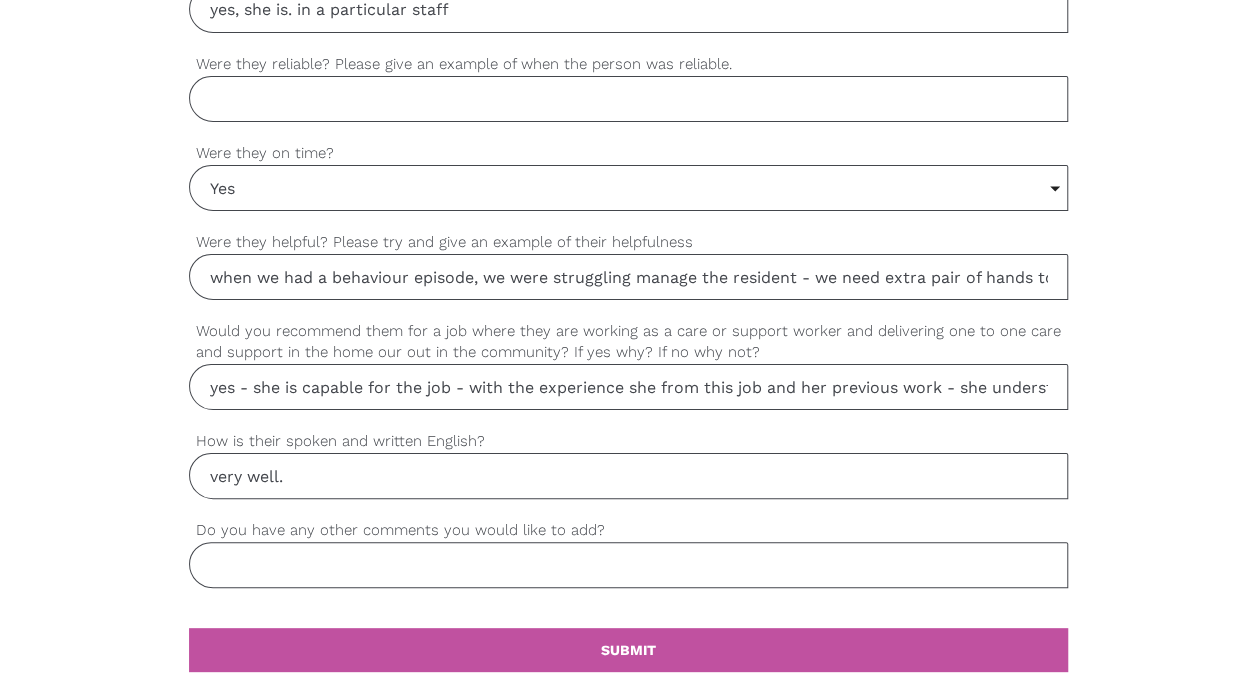 type on "very well." 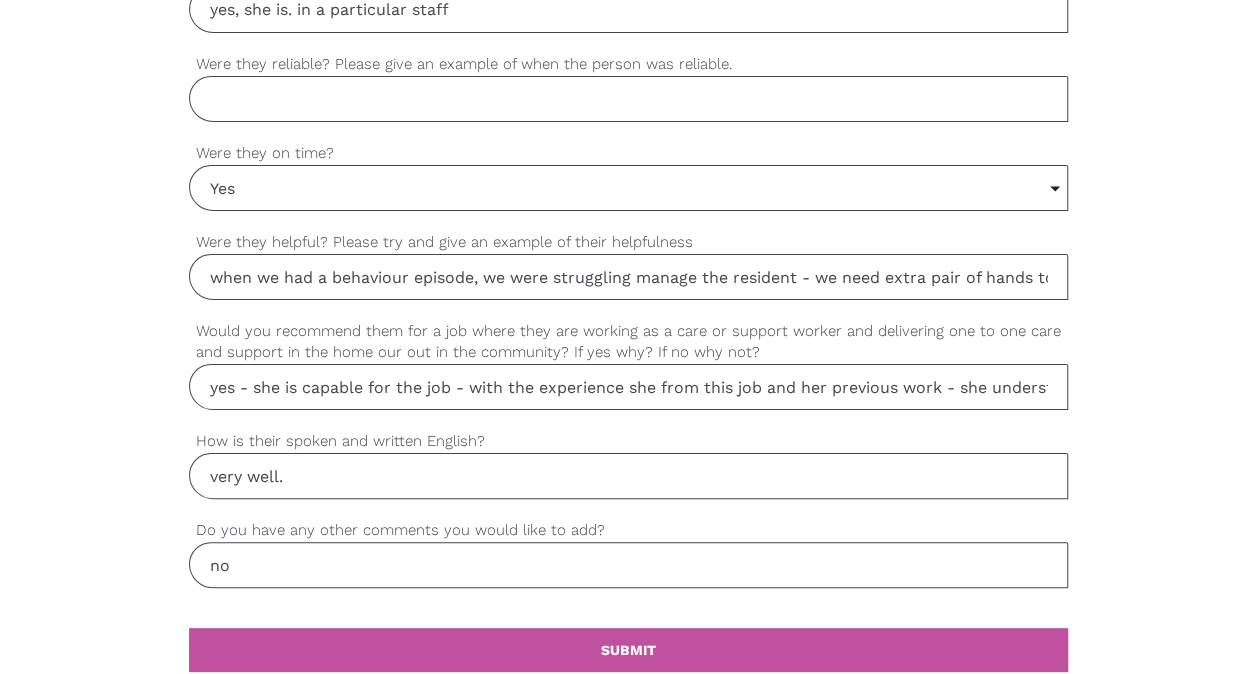 type on "no" 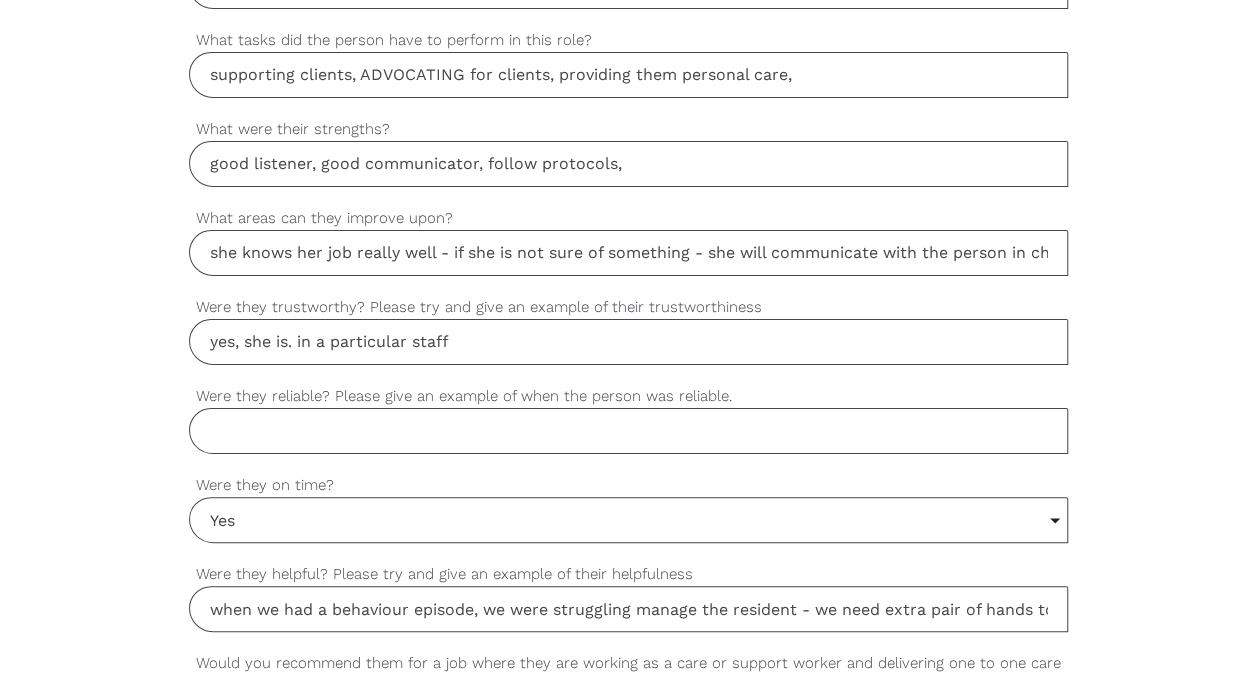 scroll, scrollTop: 1315, scrollLeft: 0, axis: vertical 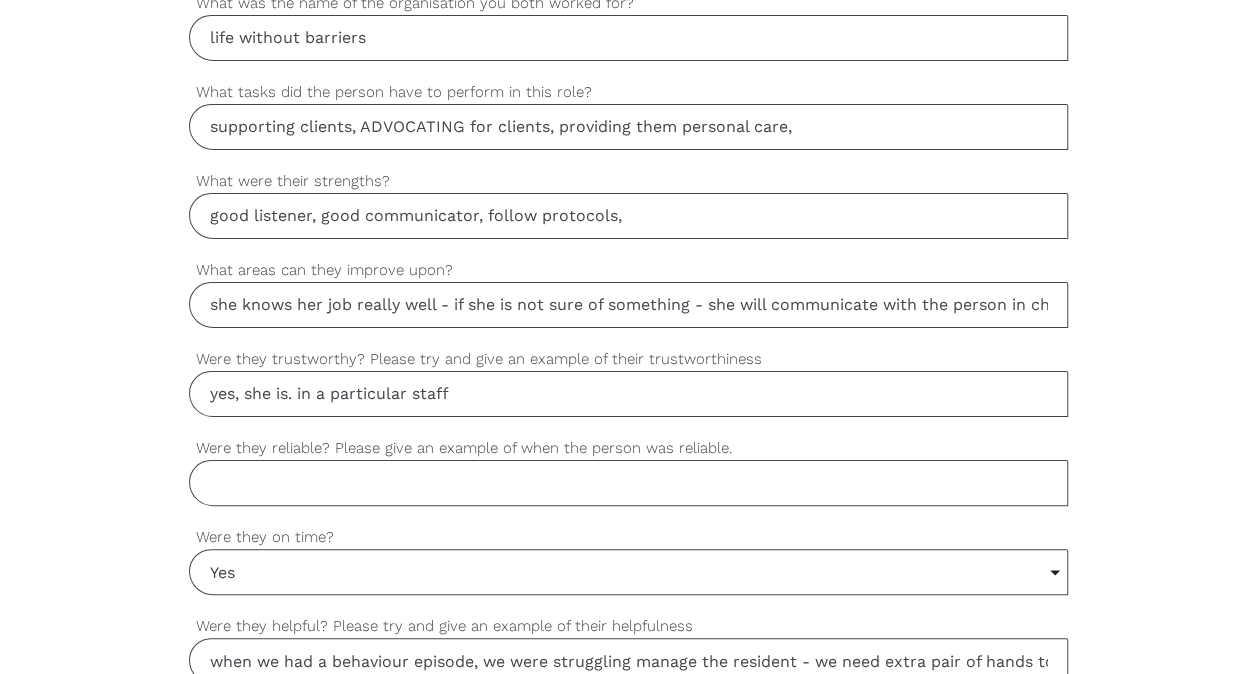 click on "settings   Were they reliable? Please give an example of when the person was reliable." at bounding box center (629, 481) 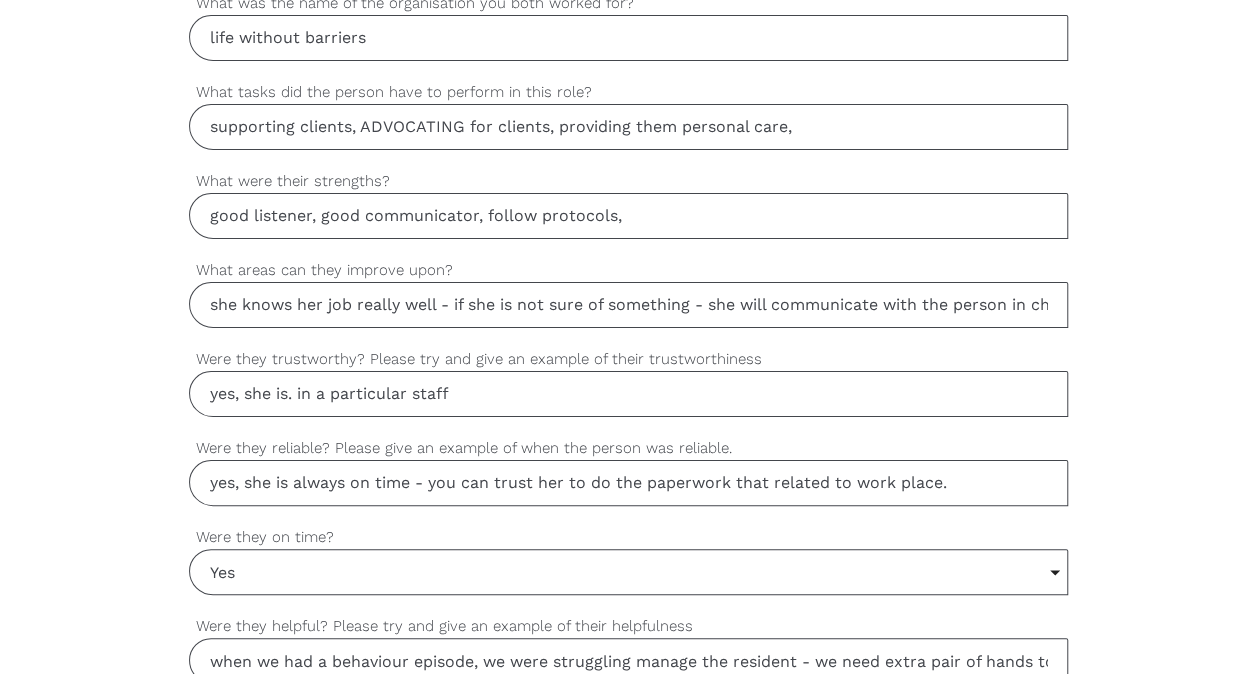 type on "yes, she is always on time - you can trust her to do the paperwork that related to work place." 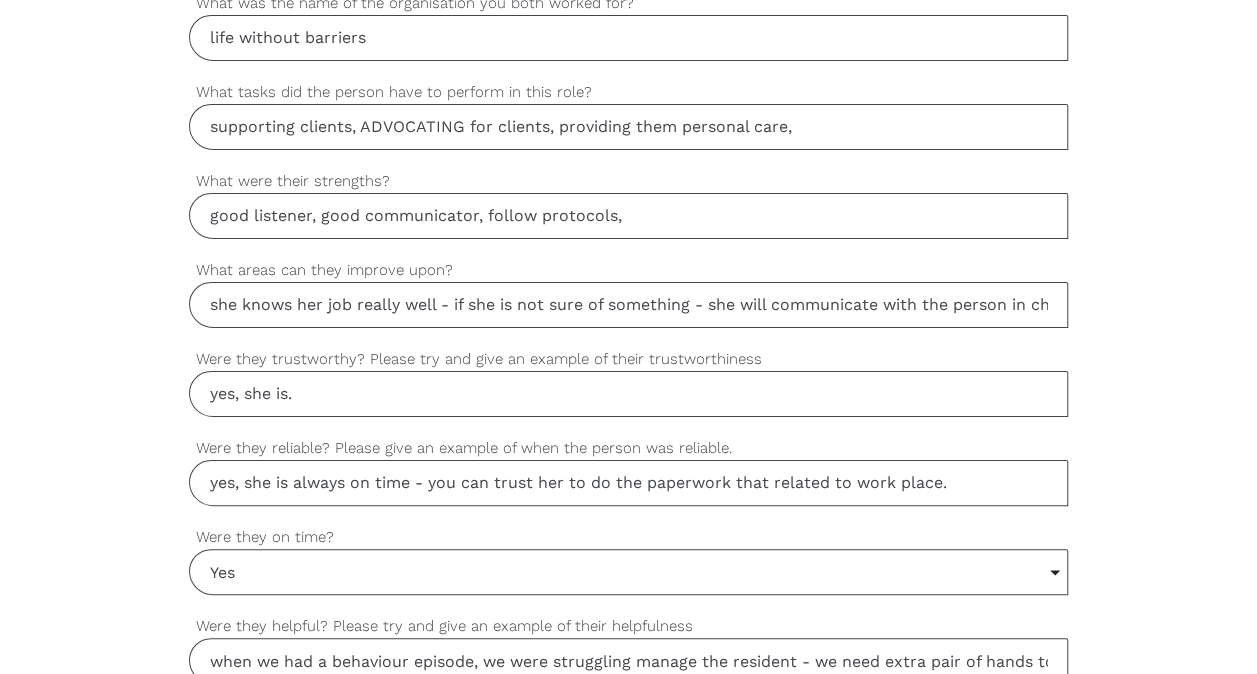 click on "she knows her job really well - if she is not sure of something - she will communicate with the person in charge to understand and learn about it." at bounding box center (629, 305) 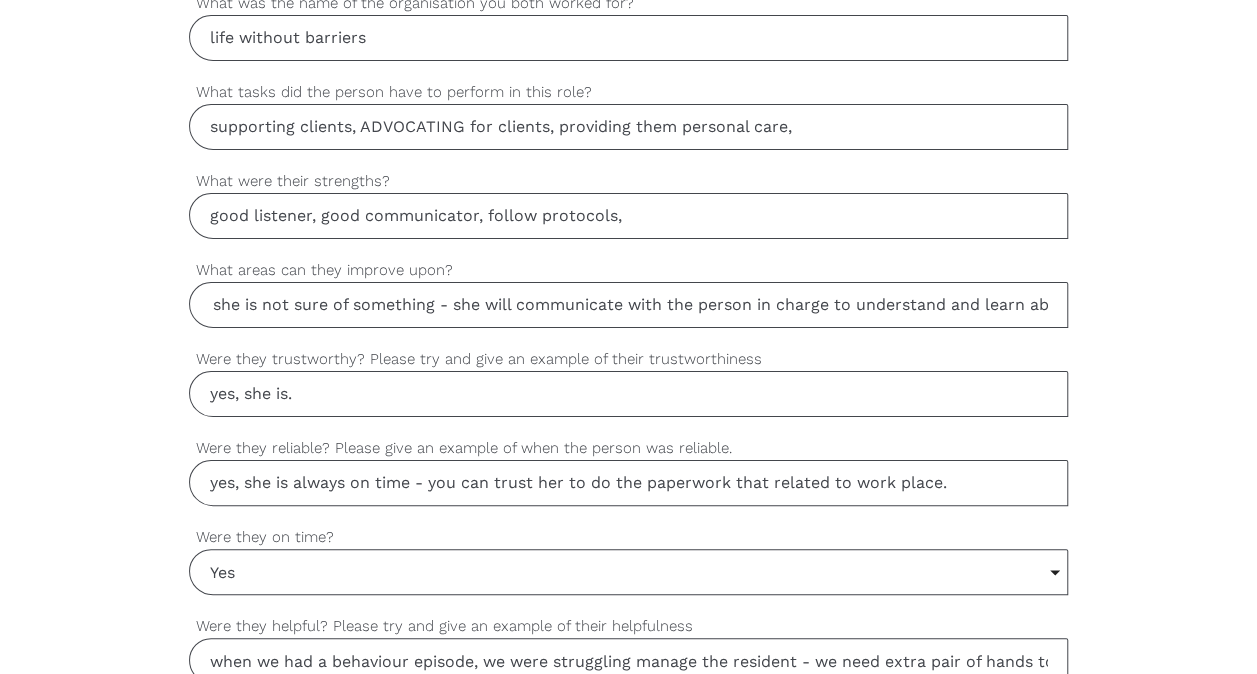 scroll, scrollTop: 0, scrollLeft: 310, axis: horizontal 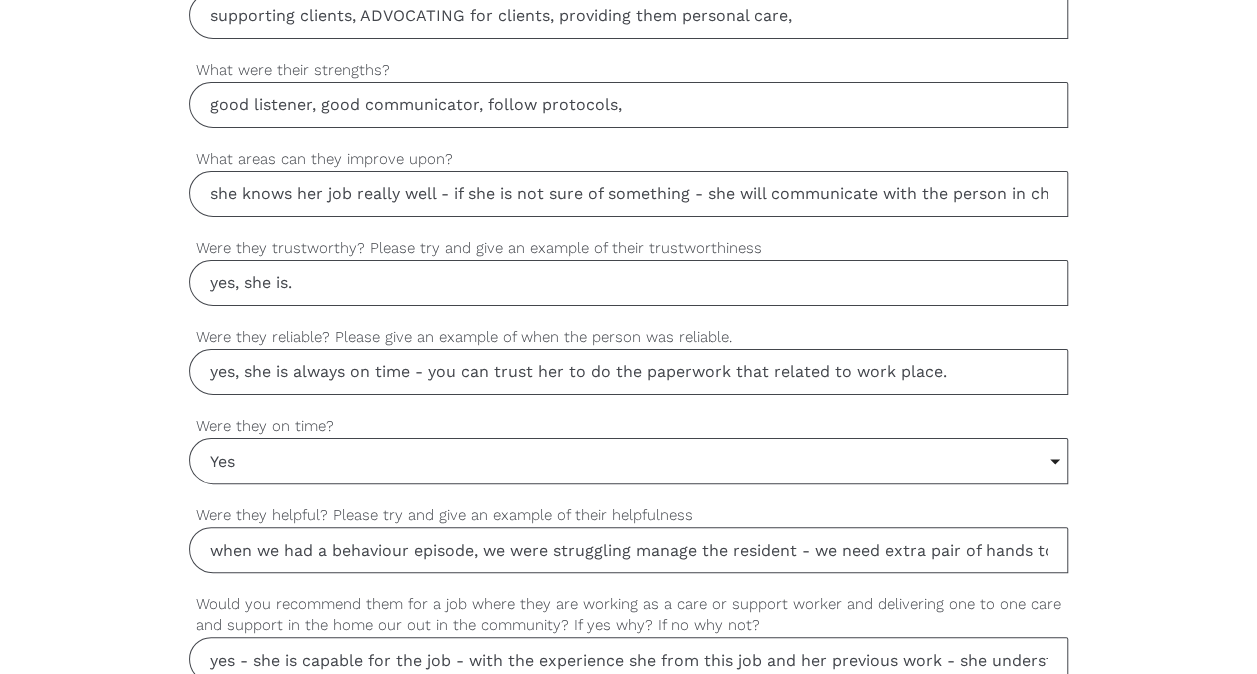 click on "yes, she is." at bounding box center (629, 283) 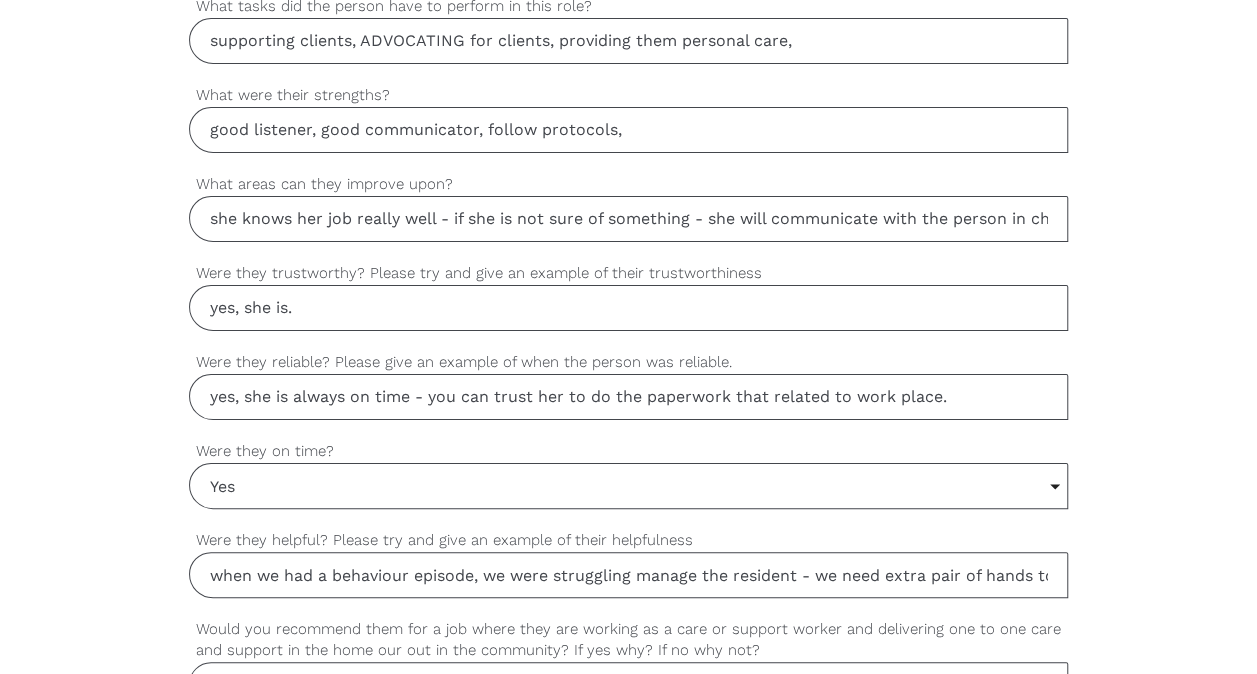 scroll, scrollTop: 1352, scrollLeft: 0, axis: vertical 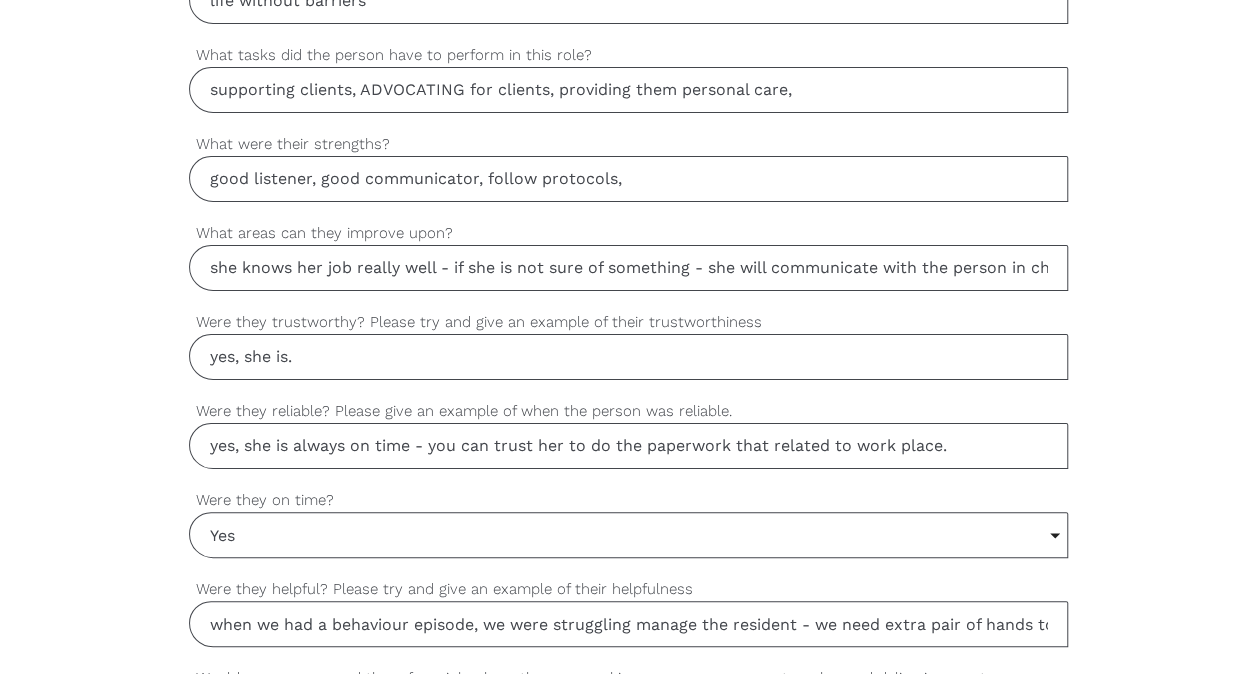 click on "yes, she is." at bounding box center (629, 357) 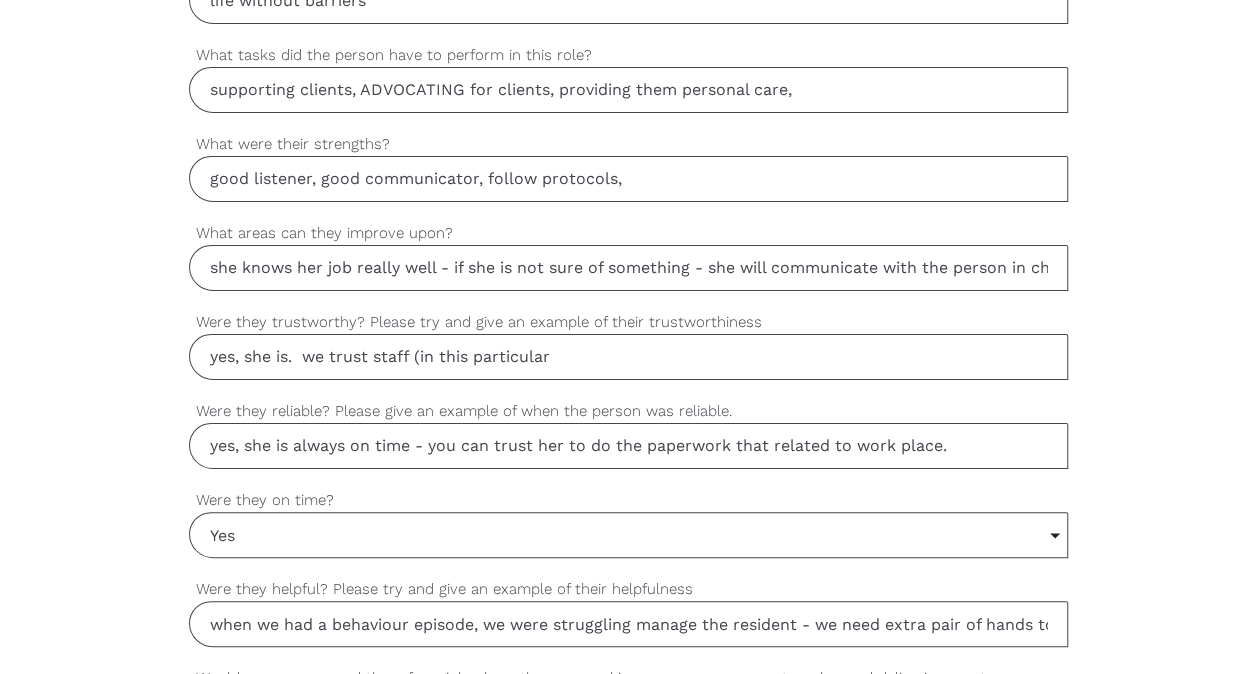 click on "yes, she is.  we trust staff (in this particular" at bounding box center [629, 357] 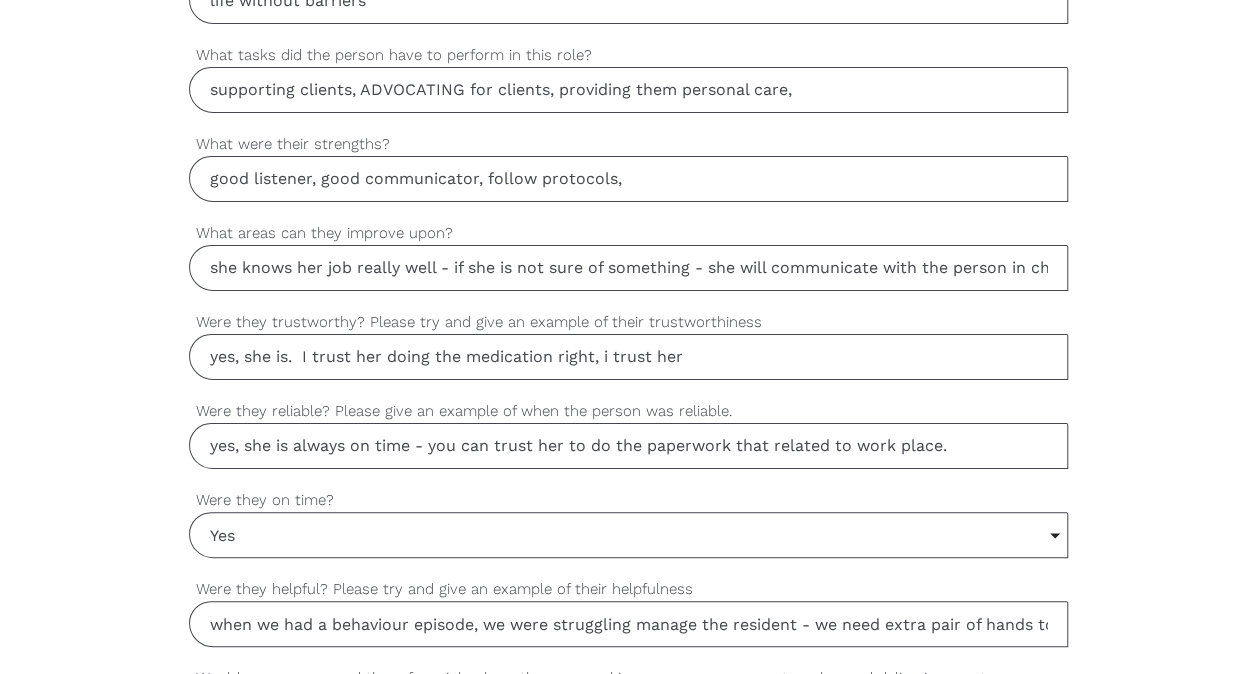 click on "yes, she is.  I trust her doing the medication right, i trust her" at bounding box center [629, 357] 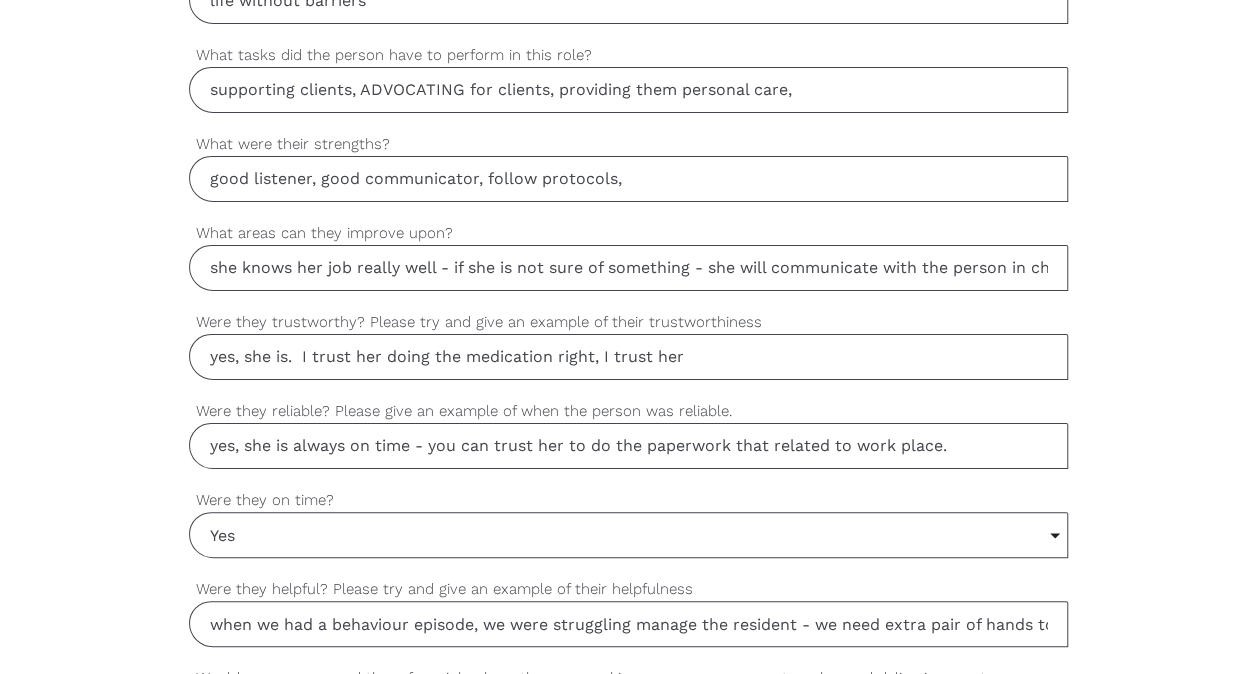 click on "yes, she is.  I trust her doing the medication right, I trust her" at bounding box center [629, 357] 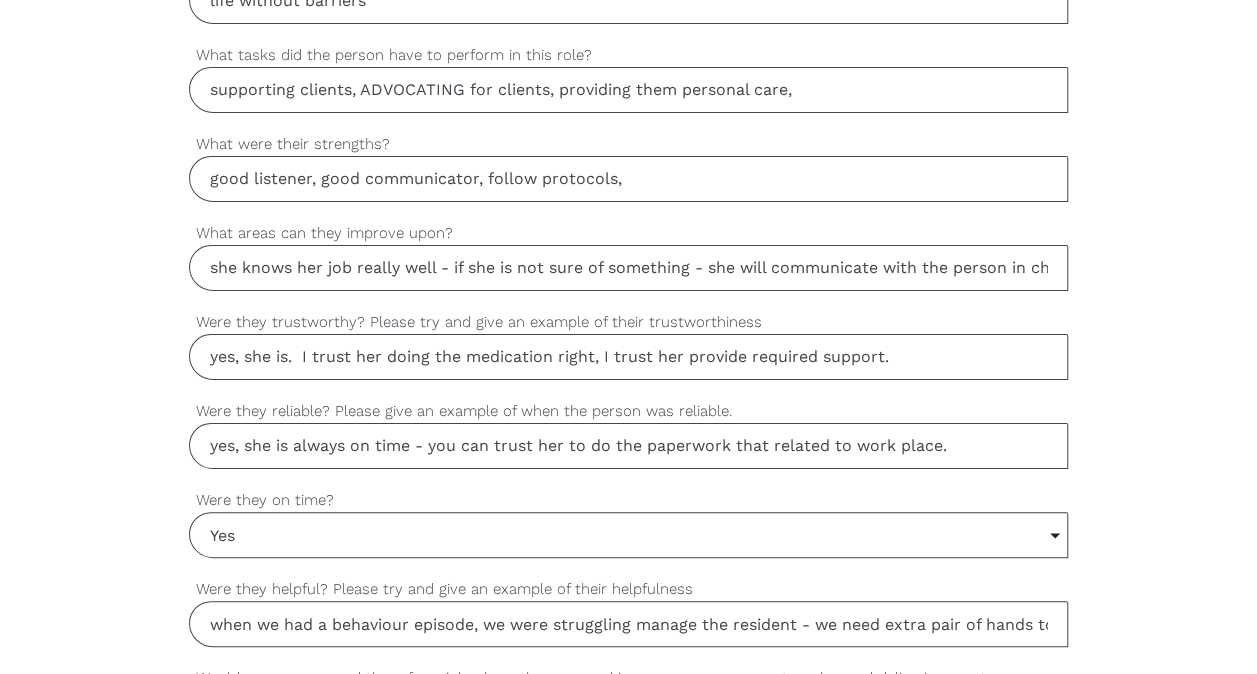 click on "yes, she is.  I trust her doing the medication right, I trust her provide required support." at bounding box center (629, 357) 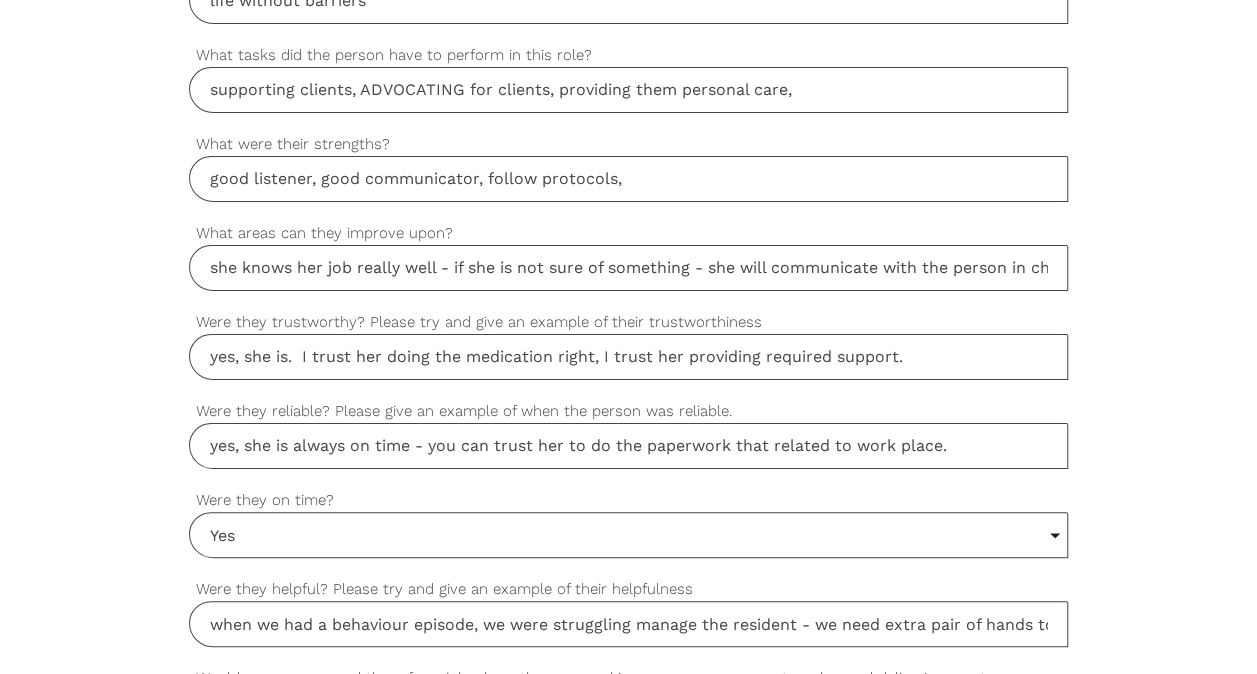 click on "yes, she is.  I trust her doing the medication right, I trust her providing required support." at bounding box center [629, 357] 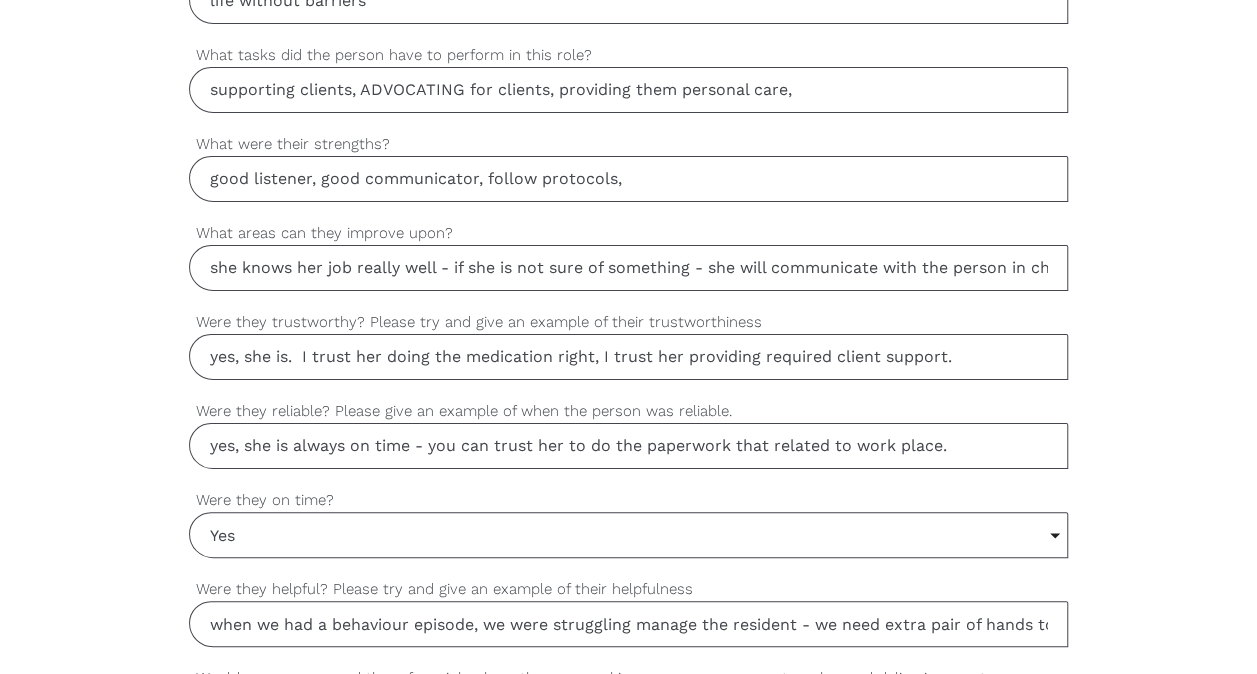 click on "yes, she is.  I trust her doing the medication right, I trust her providing required client support." at bounding box center (629, 357) 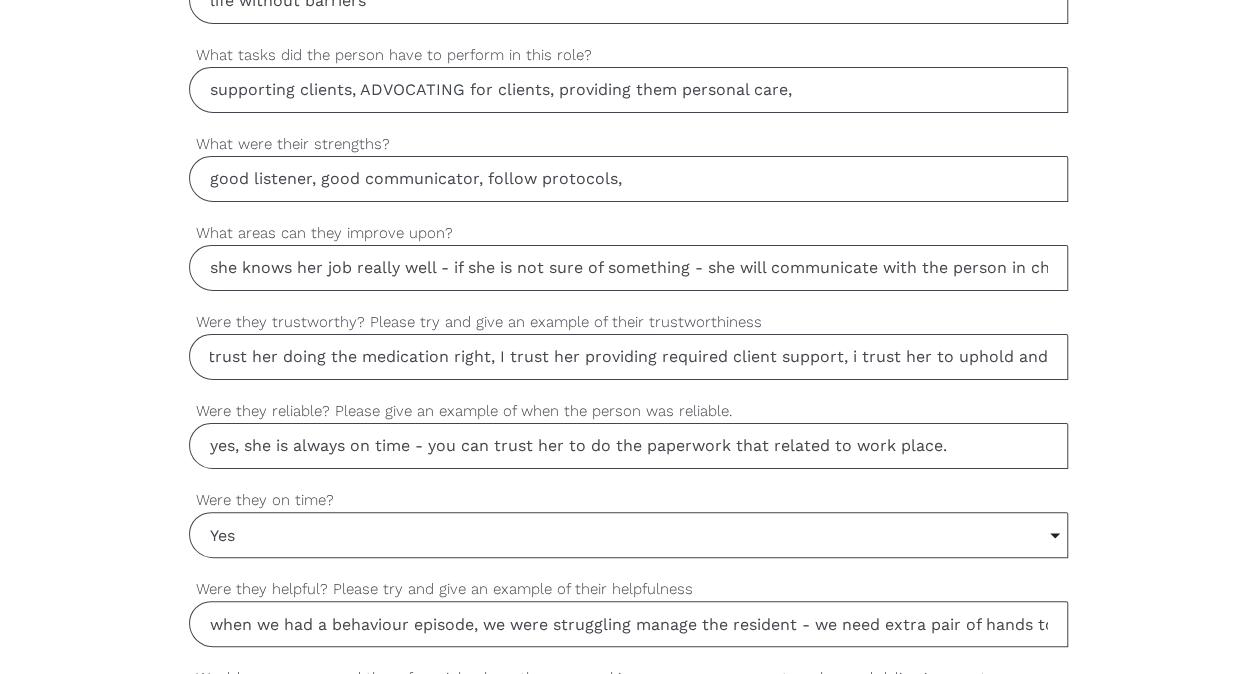 scroll, scrollTop: 0, scrollLeft: 109, axis: horizontal 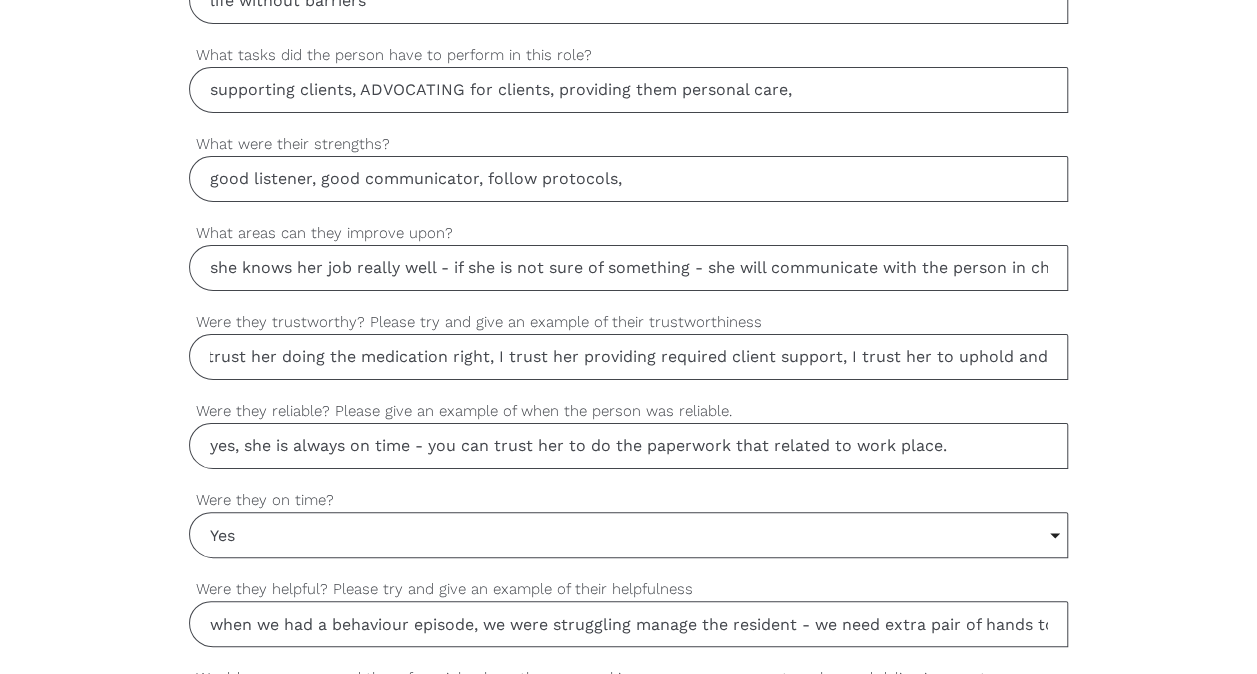 click on "yes, she is.  I trust her doing the medication right, I trust her providing required client support, I trust her to uphold and" at bounding box center [629, 357] 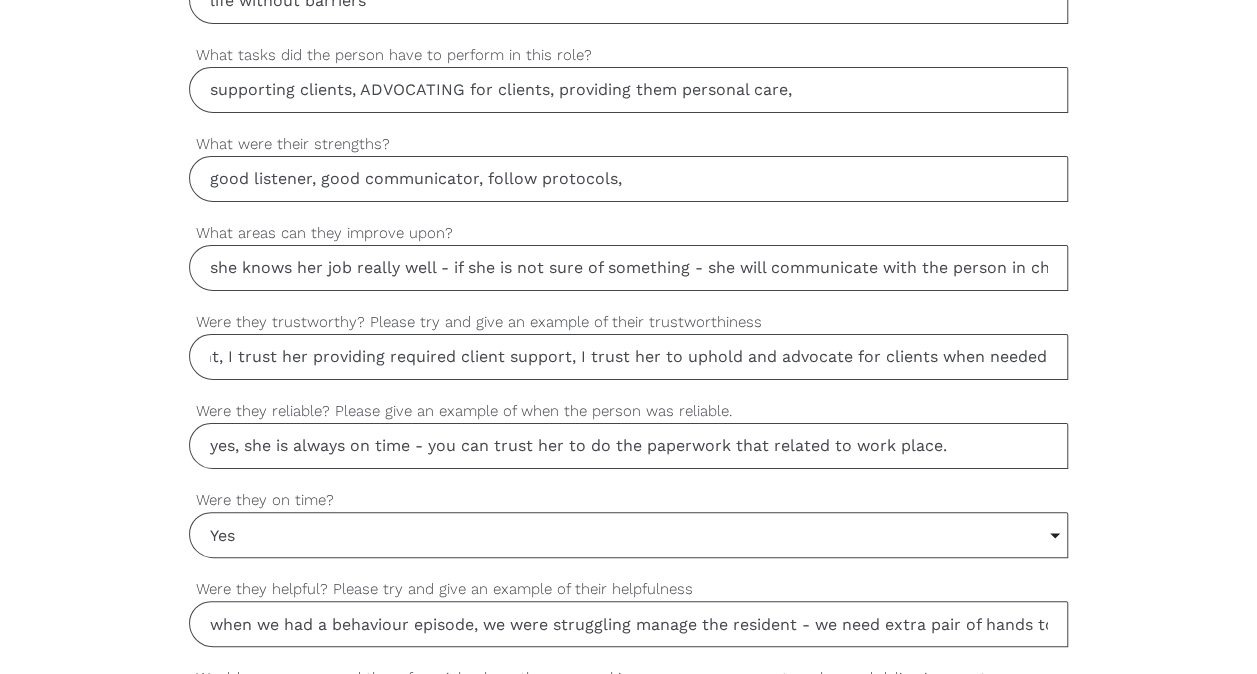 scroll, scrollTop: 0, scrollLeft: 380, axis: horizontal 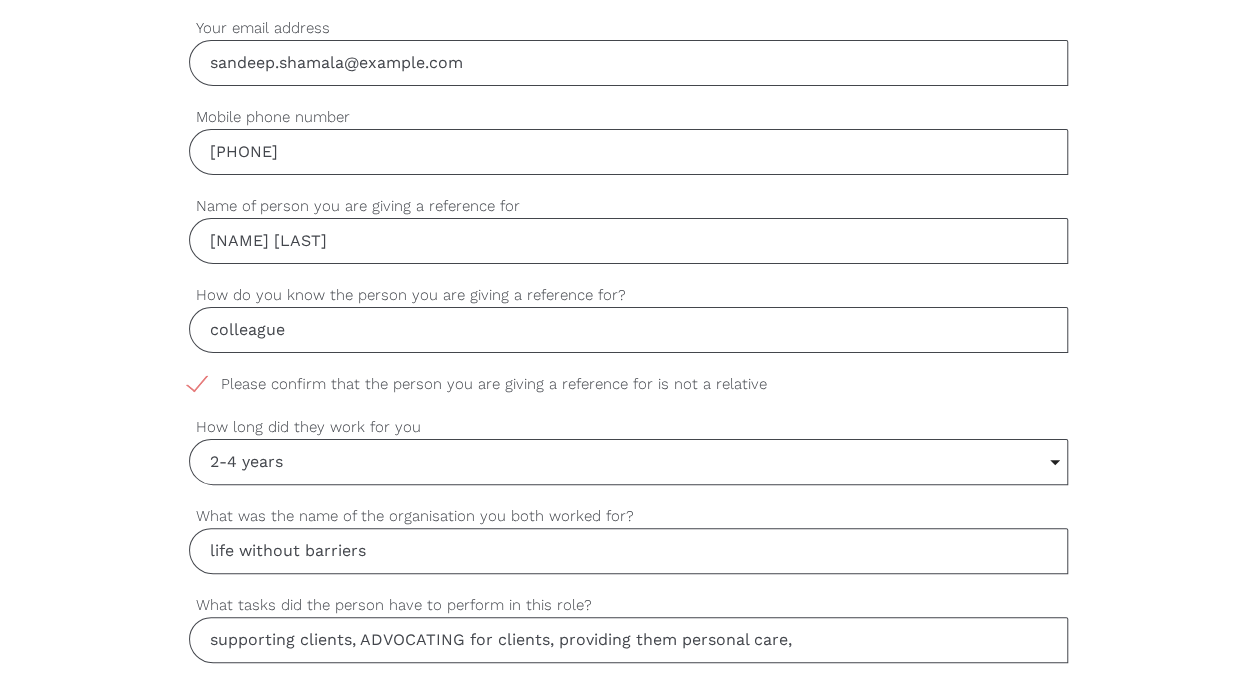 type on "yes, she is.  I trust her doing the medication right, I trust her providing required client support, I trust her to uphold and advocate for clients when needed." 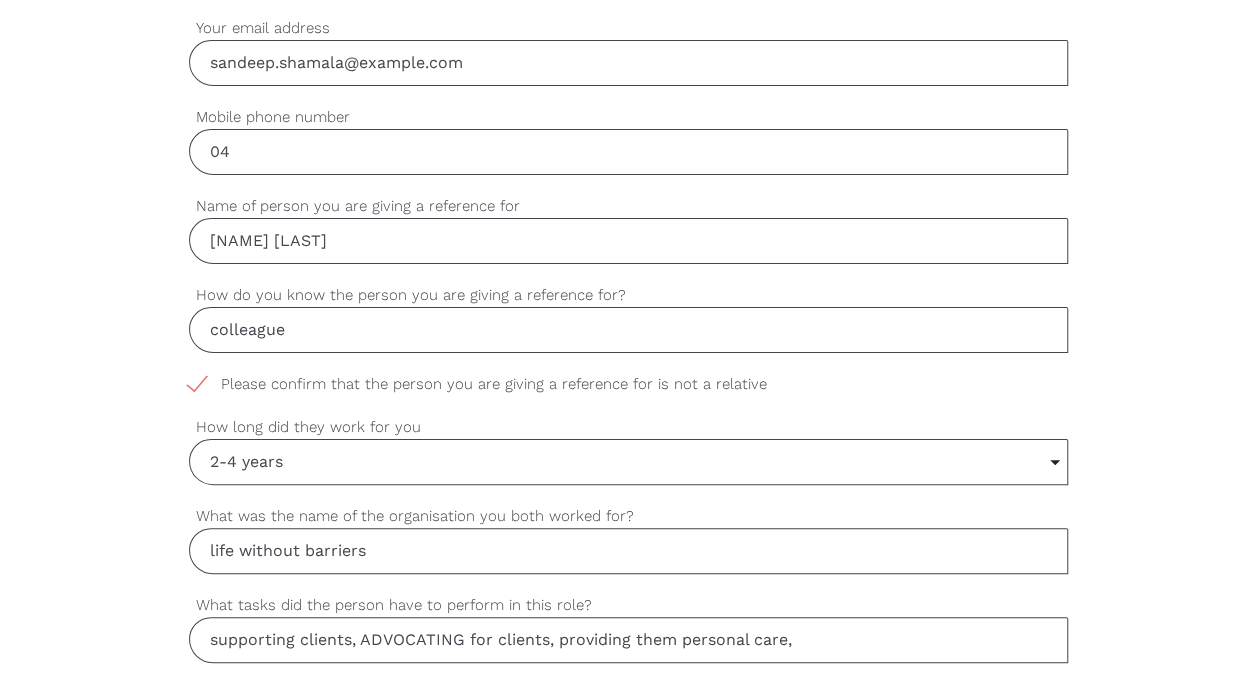 type on "0" 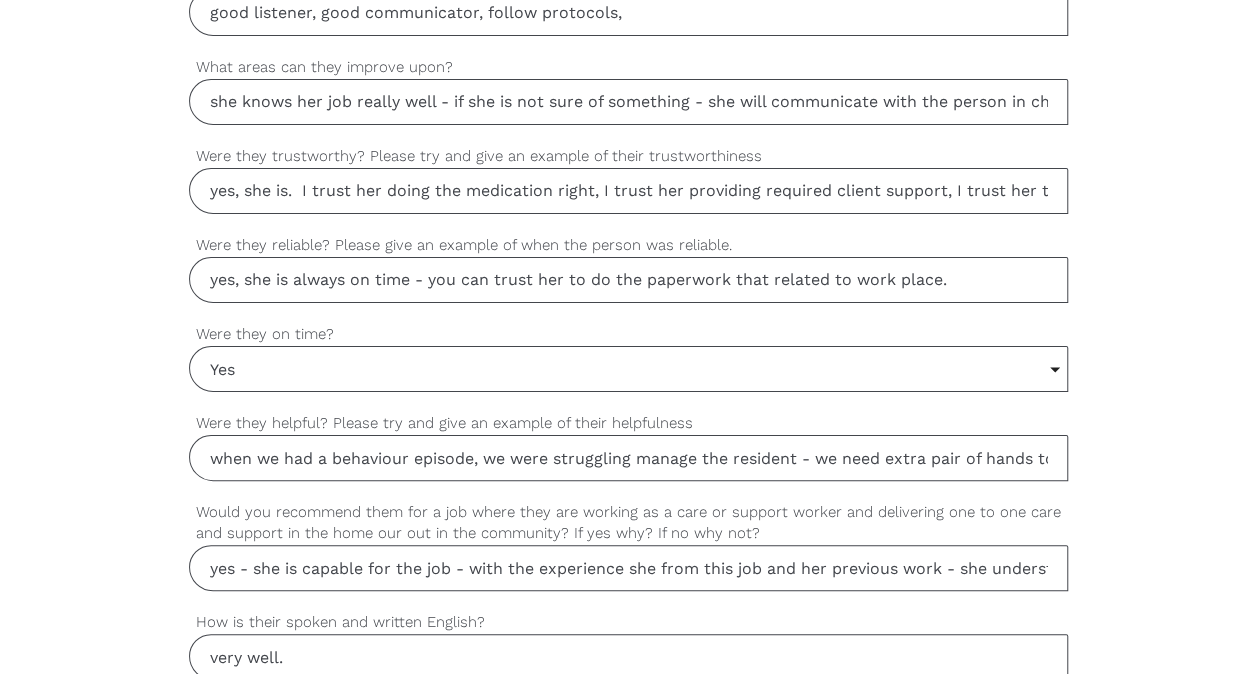 scroll, scrollTop: 1622, scrollLeft: 0, axis: vertical 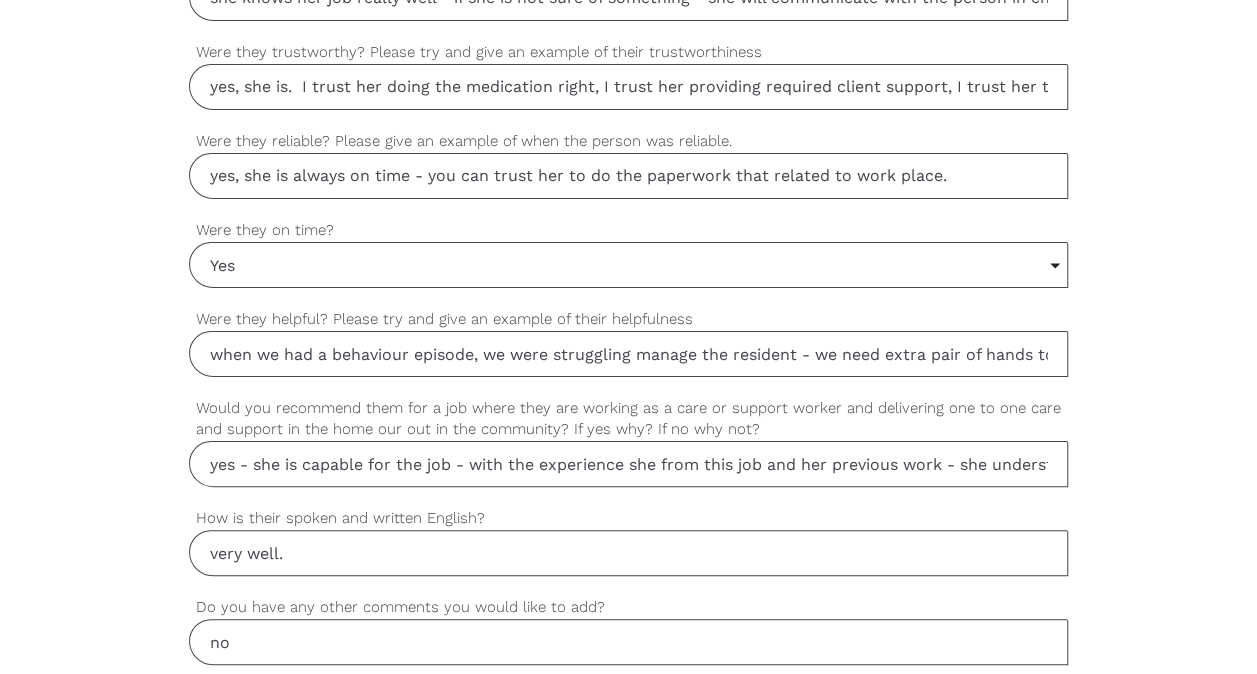 type on "[PHONE]" 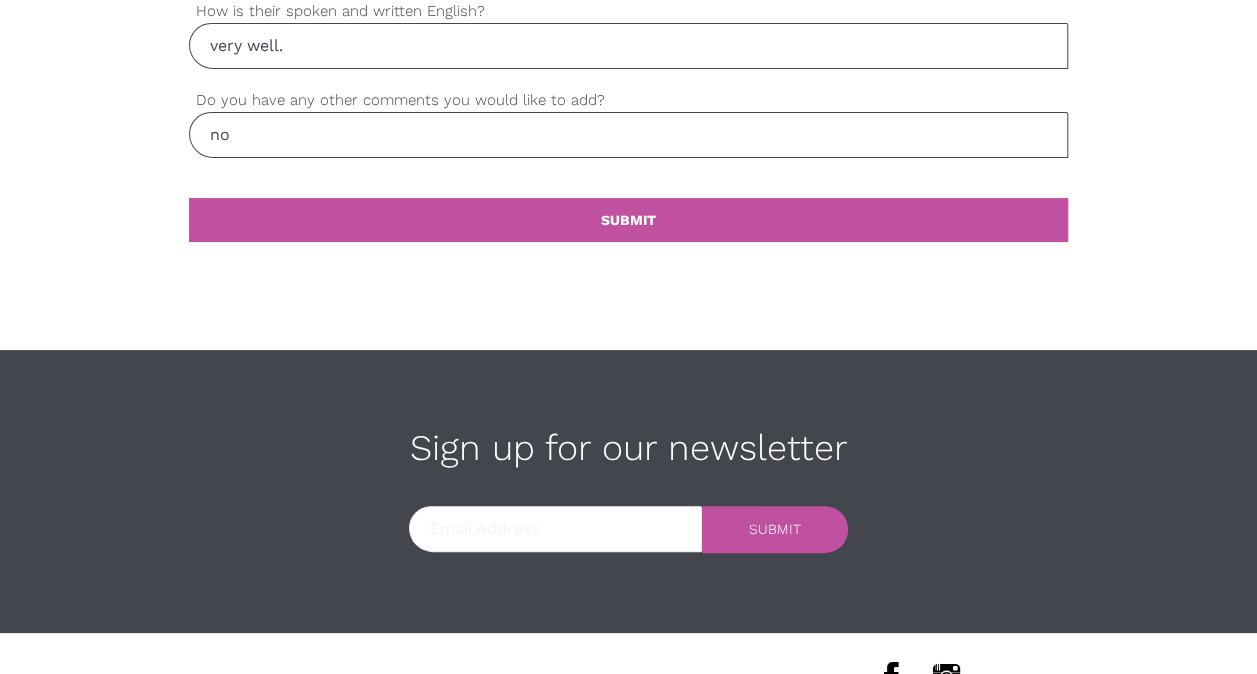 scroll, scrollTop: 2218, scrollLeft: 0, axis: vertical 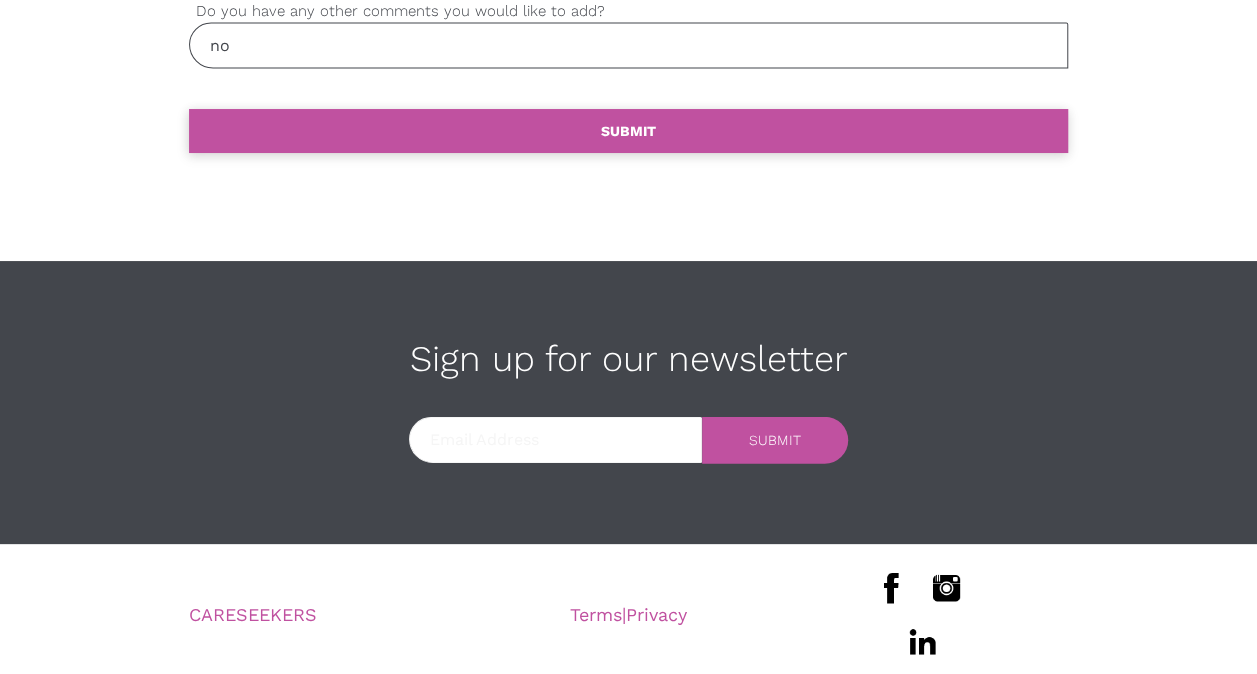 type on "yes, she is.  I trust her doing the medication administration right, I trust her providing required client support, I trust her to uphold and advocate for clients when needed." 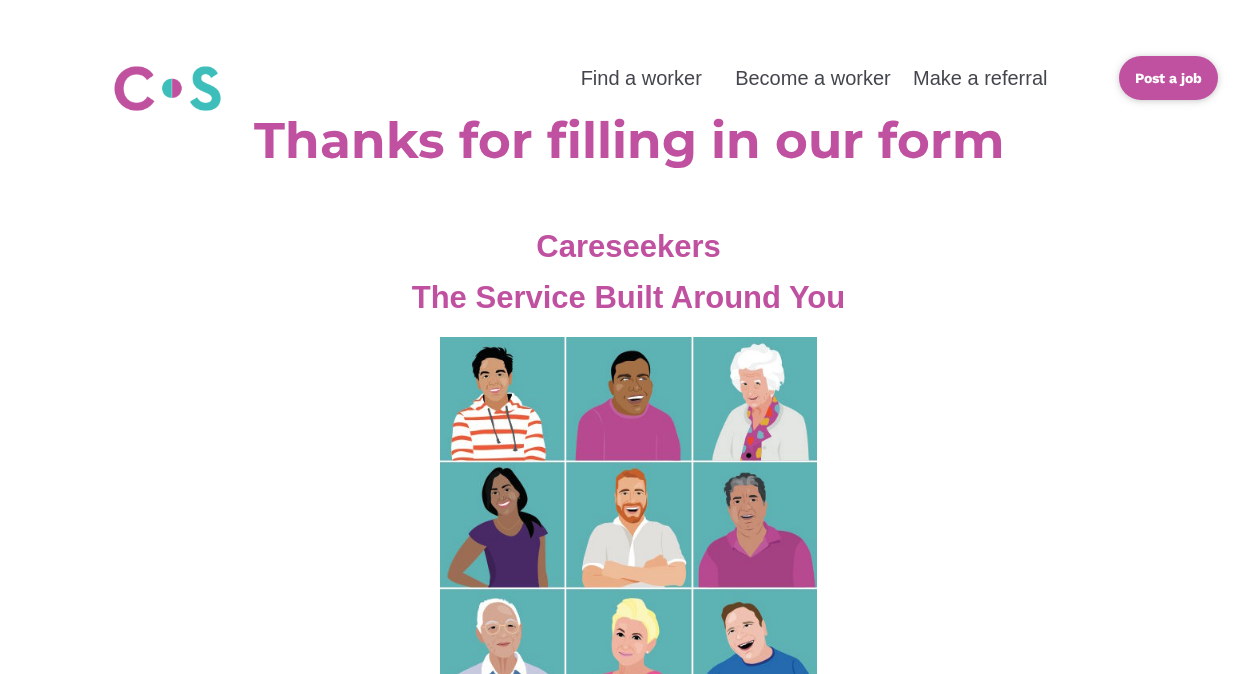 scroll, scrollTop: 0, scrollLeft: 0, axis: both 